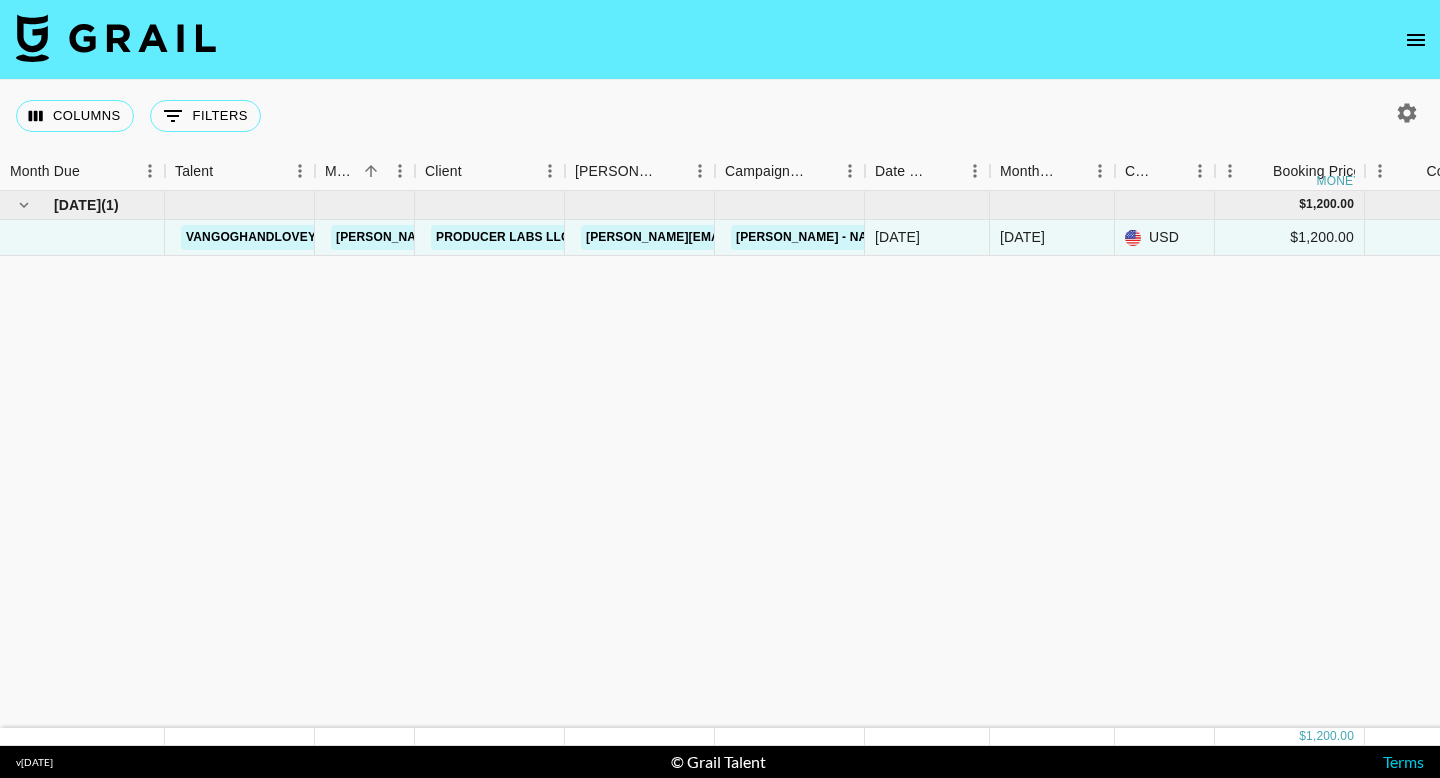 scroll, scrollTop: 0, scrollLeft: 0, axis: both 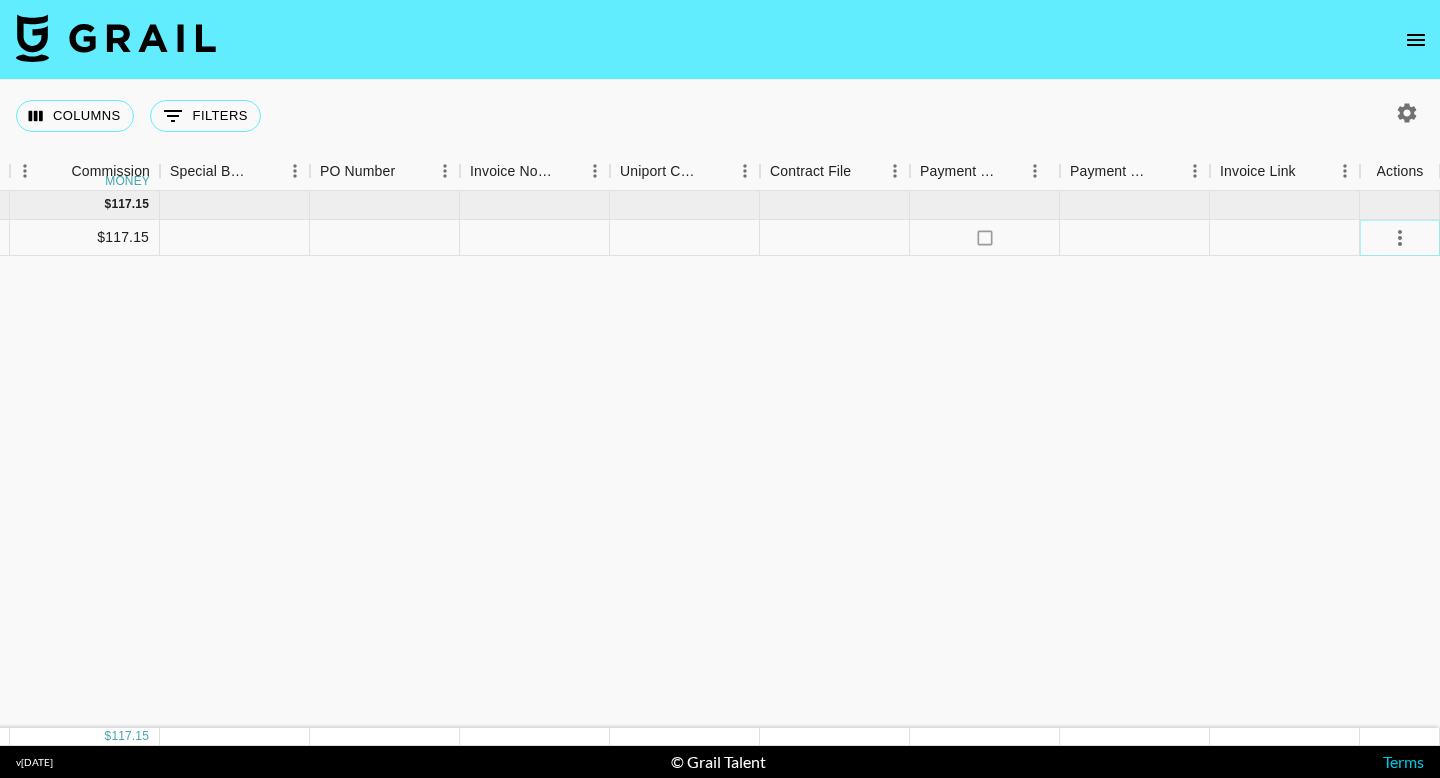 click 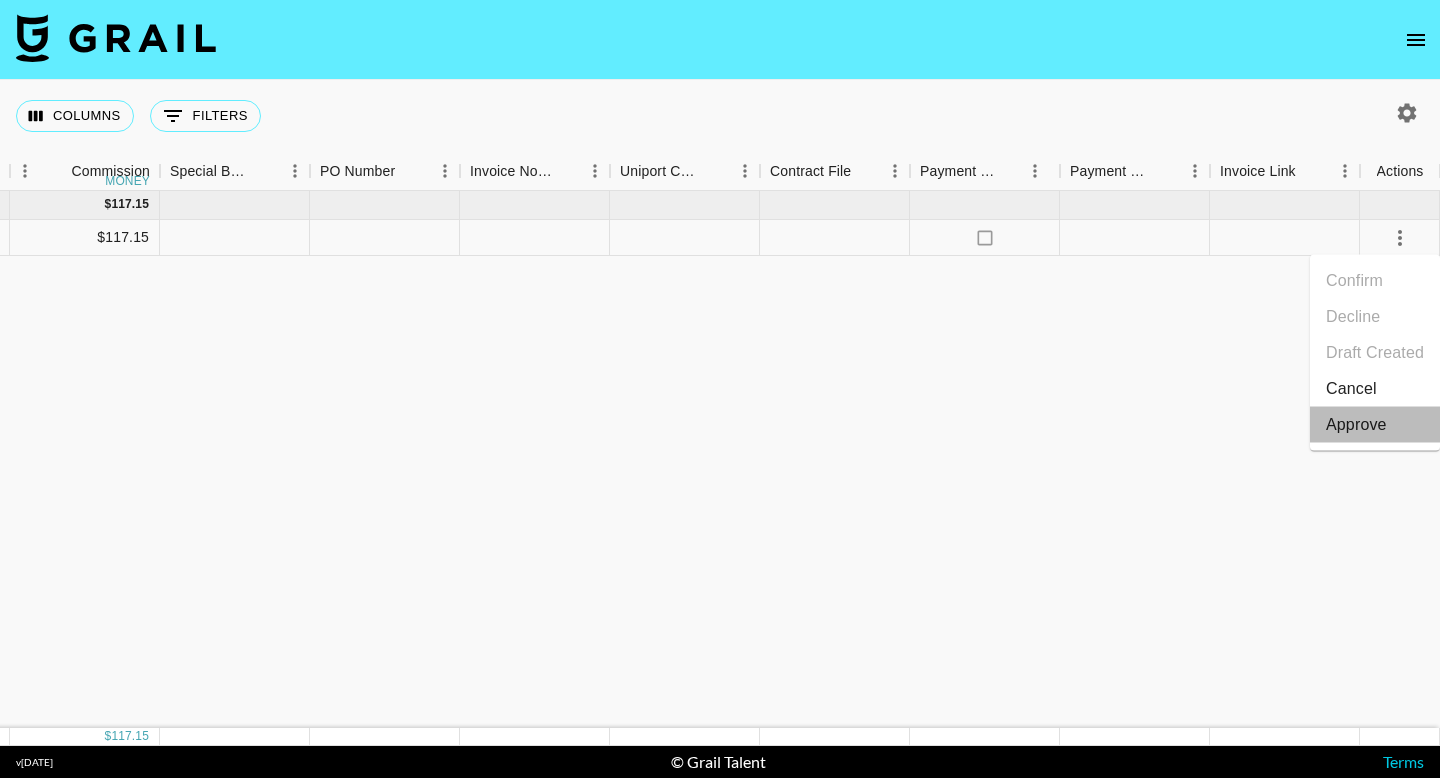 click on "Approve" at bounding box center [1356, 425] 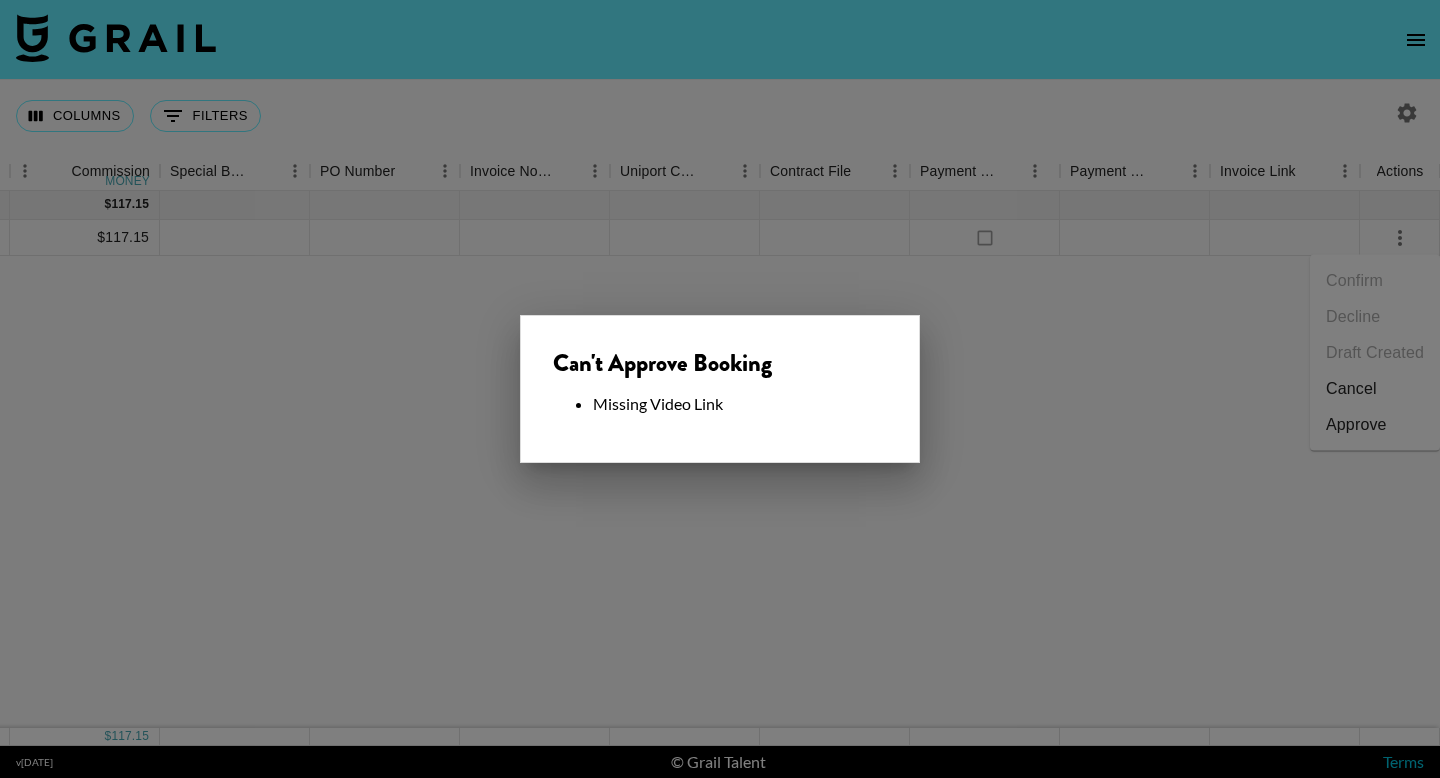 click on "Can't Approve Booking Missing Video Link" at bounding box center [720, 389] 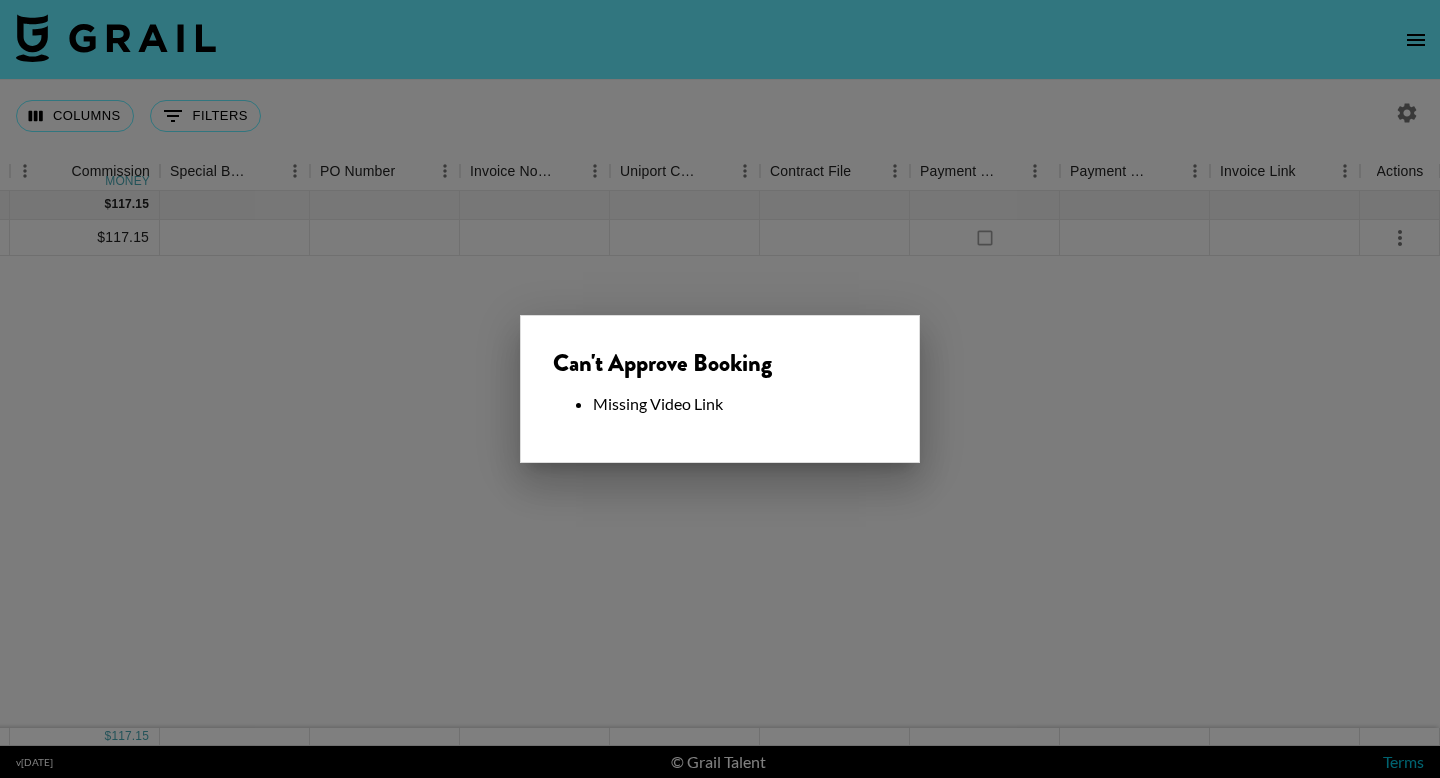 click on "Can't Approve Booking Missing Video Link" at bounding box center [720, 389] 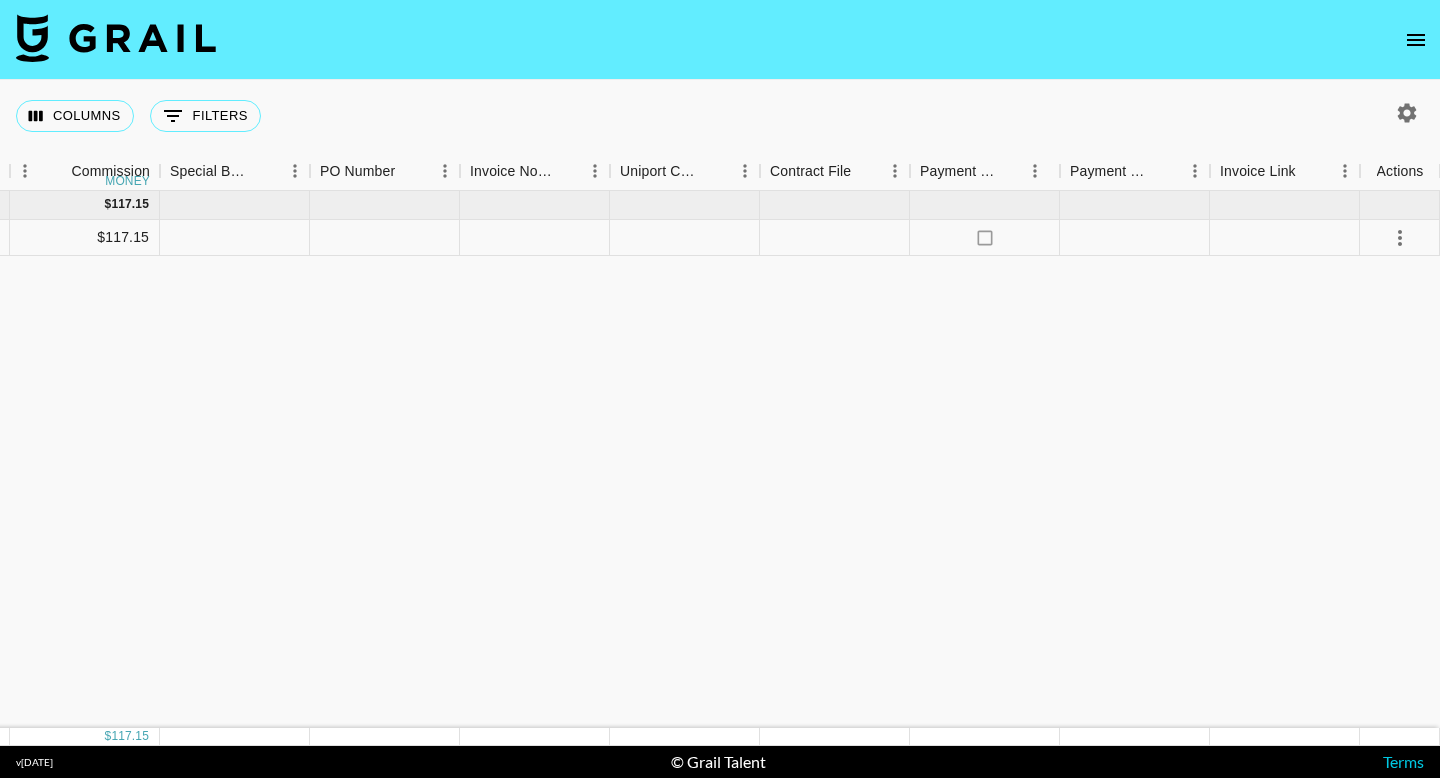 click 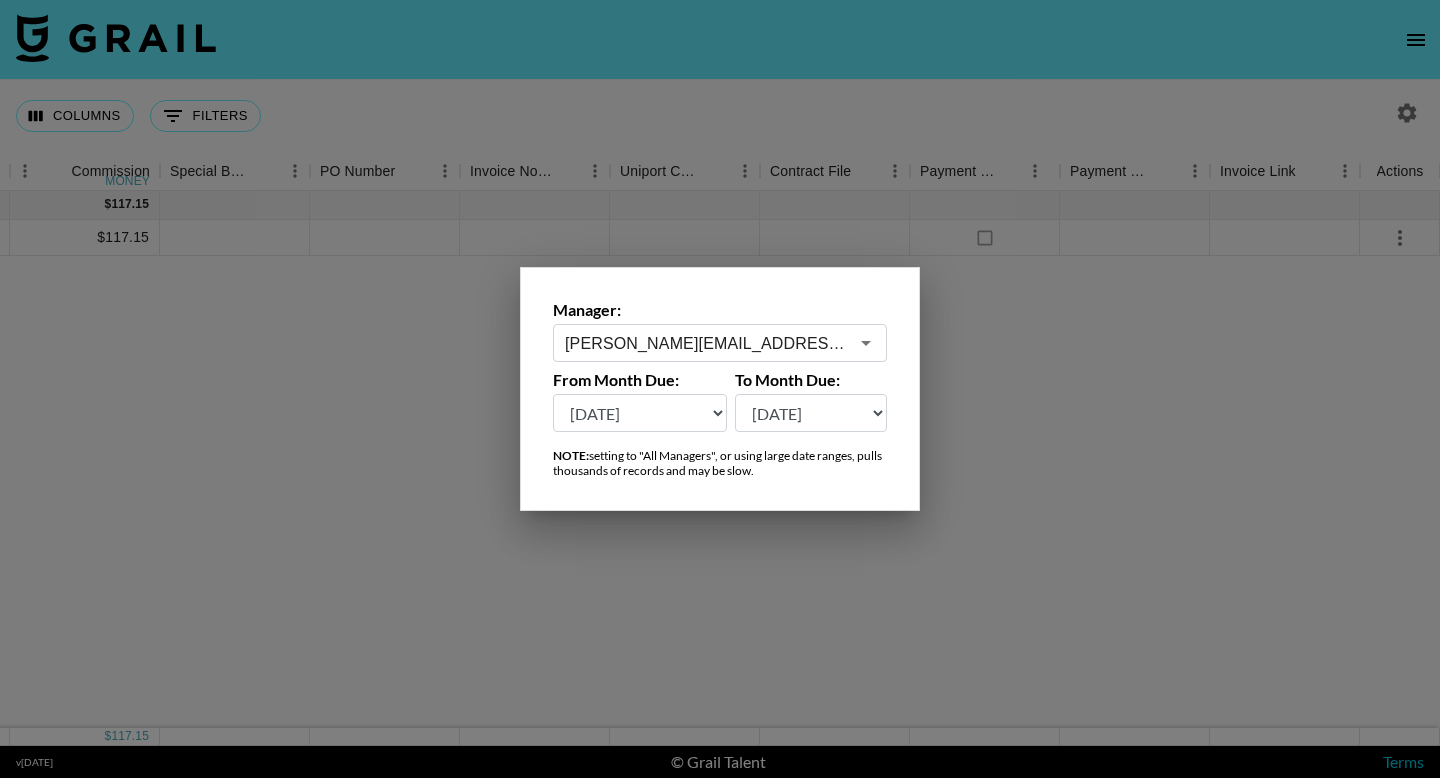 click at bounding box center [720, 389] 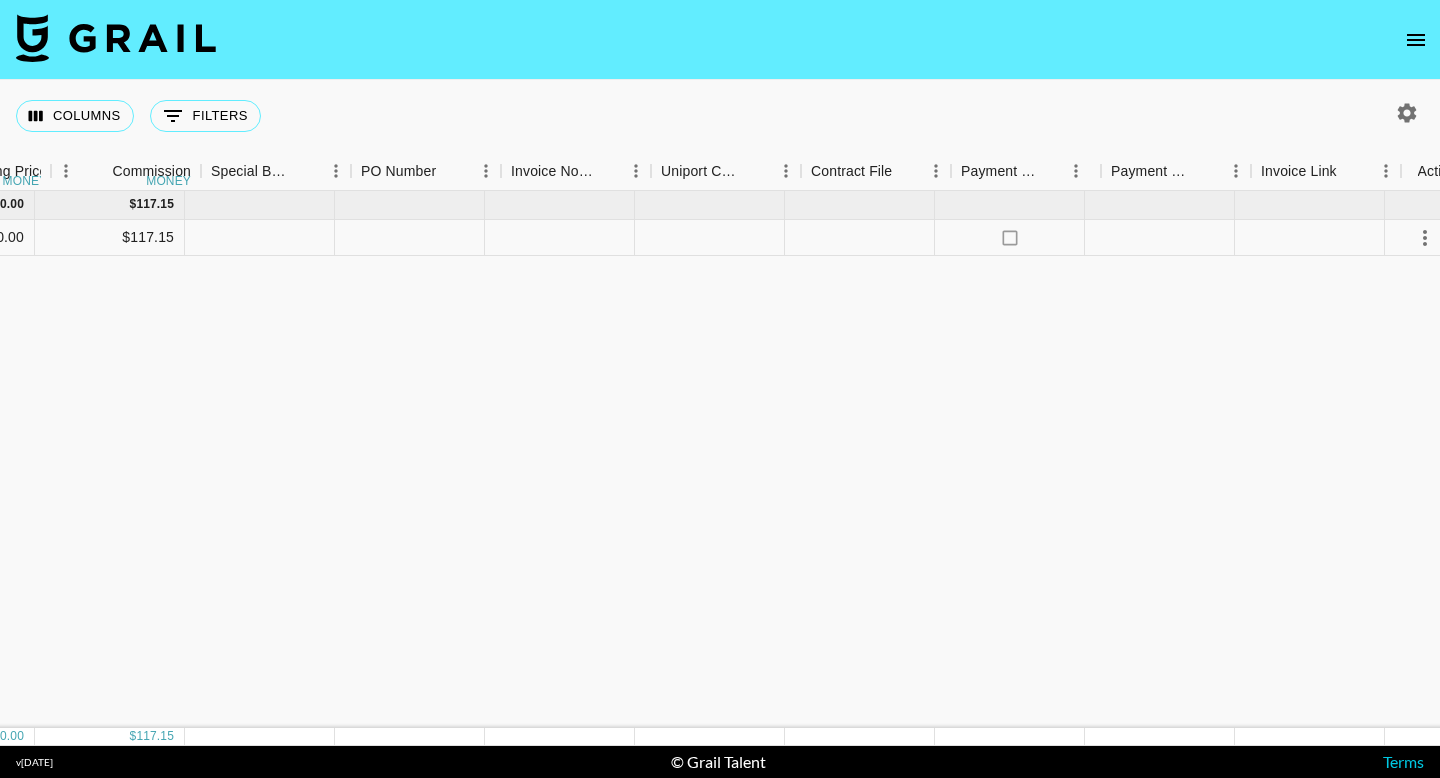 scroll, scrollTop: 0, scrollLeft: 1355, axis: horizontal 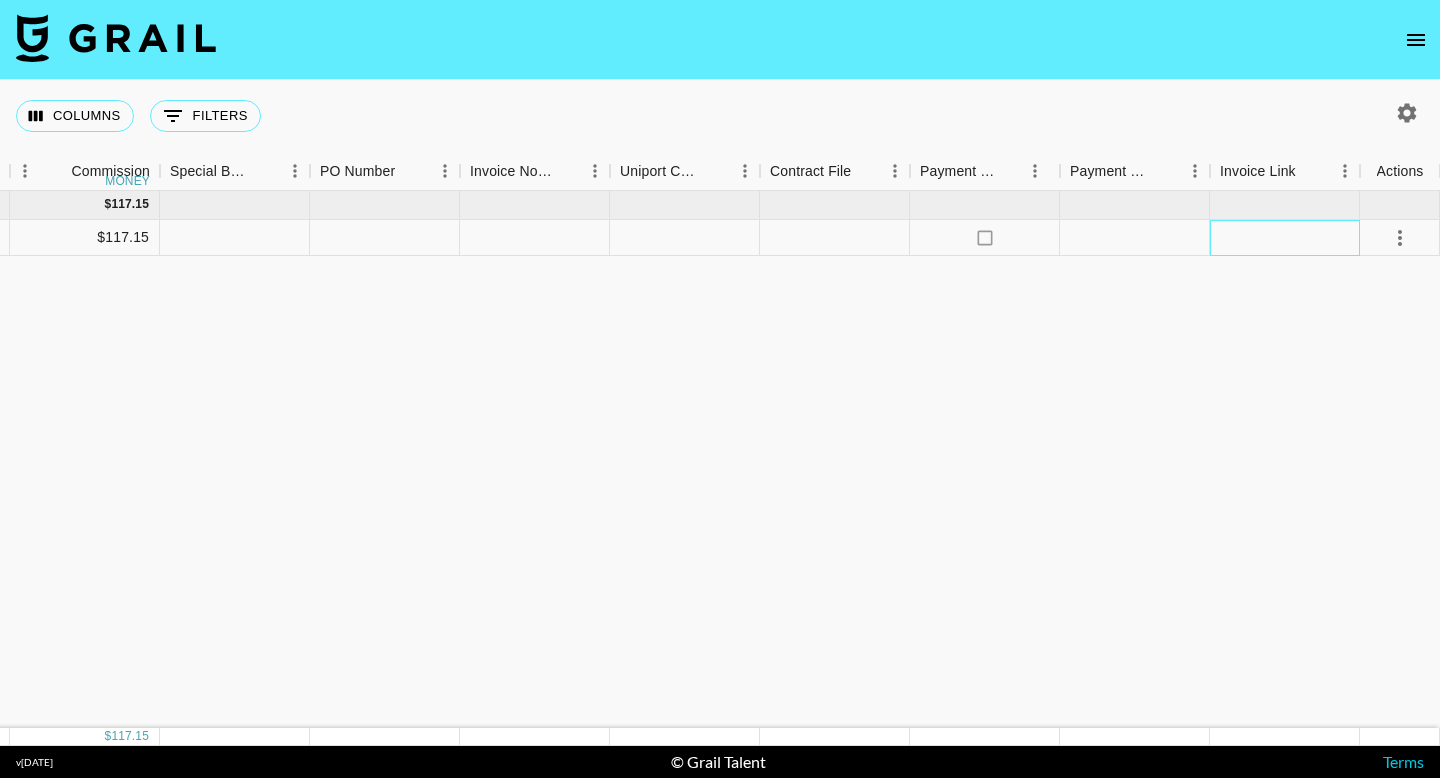 click at bounding box center [1285, 238] 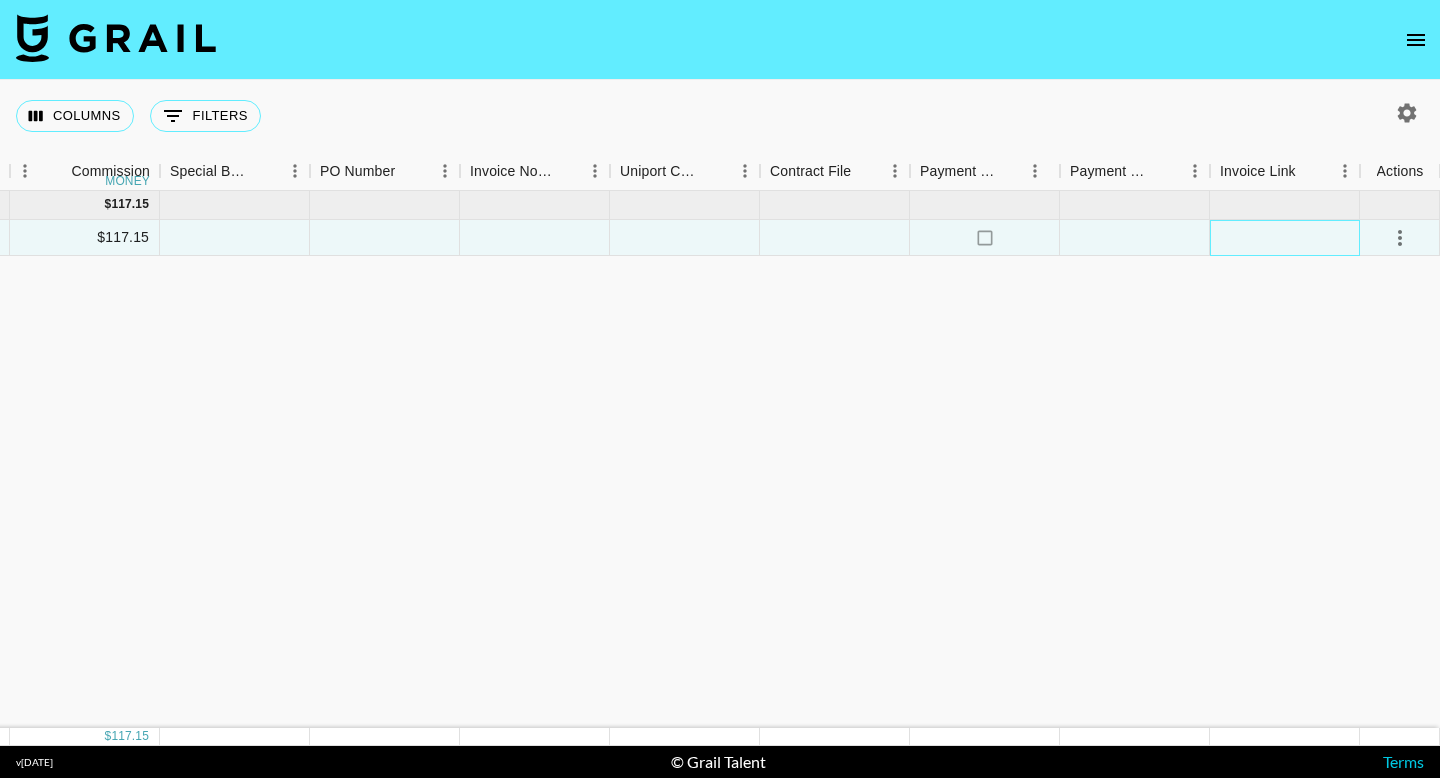 click at bounding box center [1285, 238] 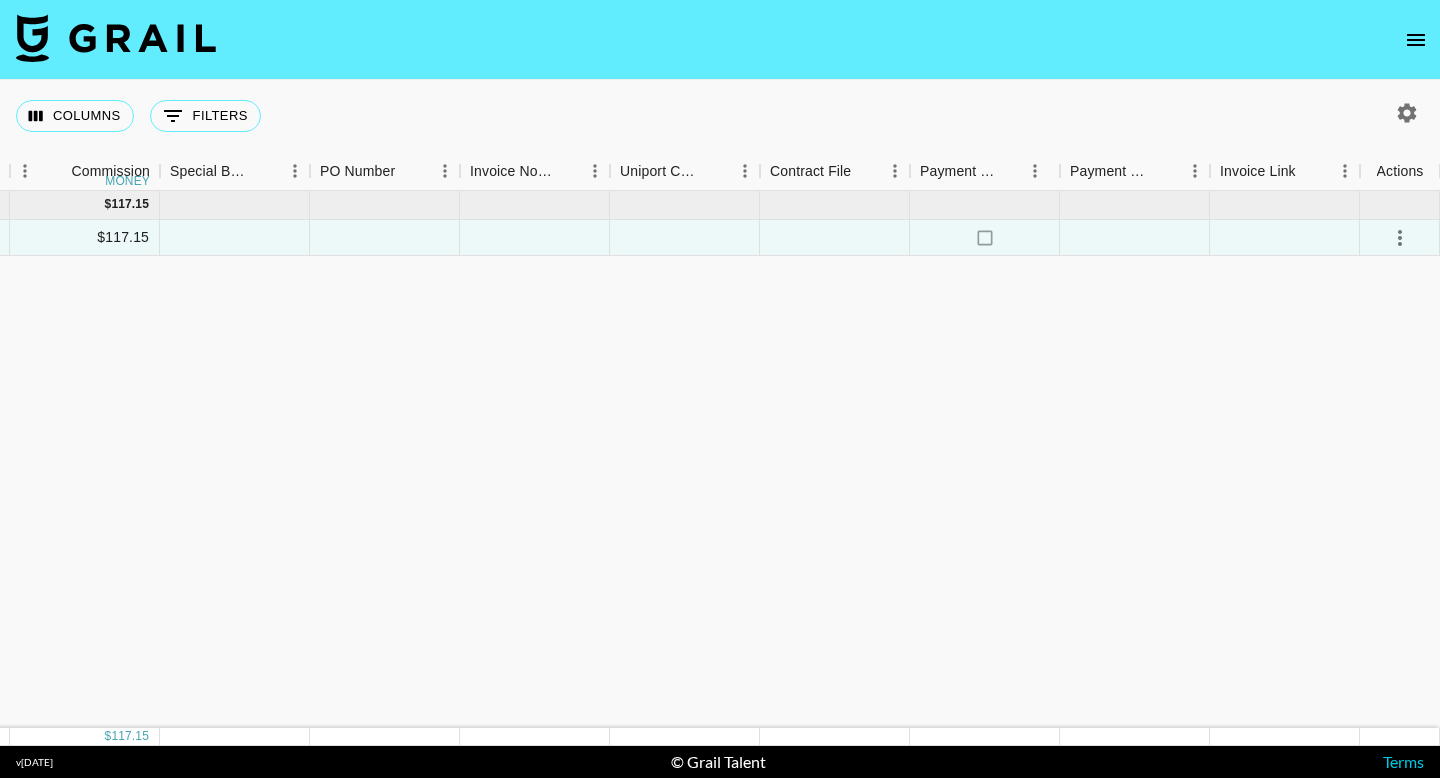click on "Jul '25  ( 1 ) $ 1,200.00 $ 117.15 vangoghandloveyourself vanessa.diegue@grail-talent.com Producer Labs LLC khoi@producerlabs.io Tame Impala - Nangs 7/23/2025 Jul '25  USD $1,200.00 $117.15 no" at bounding box center (42, 459) 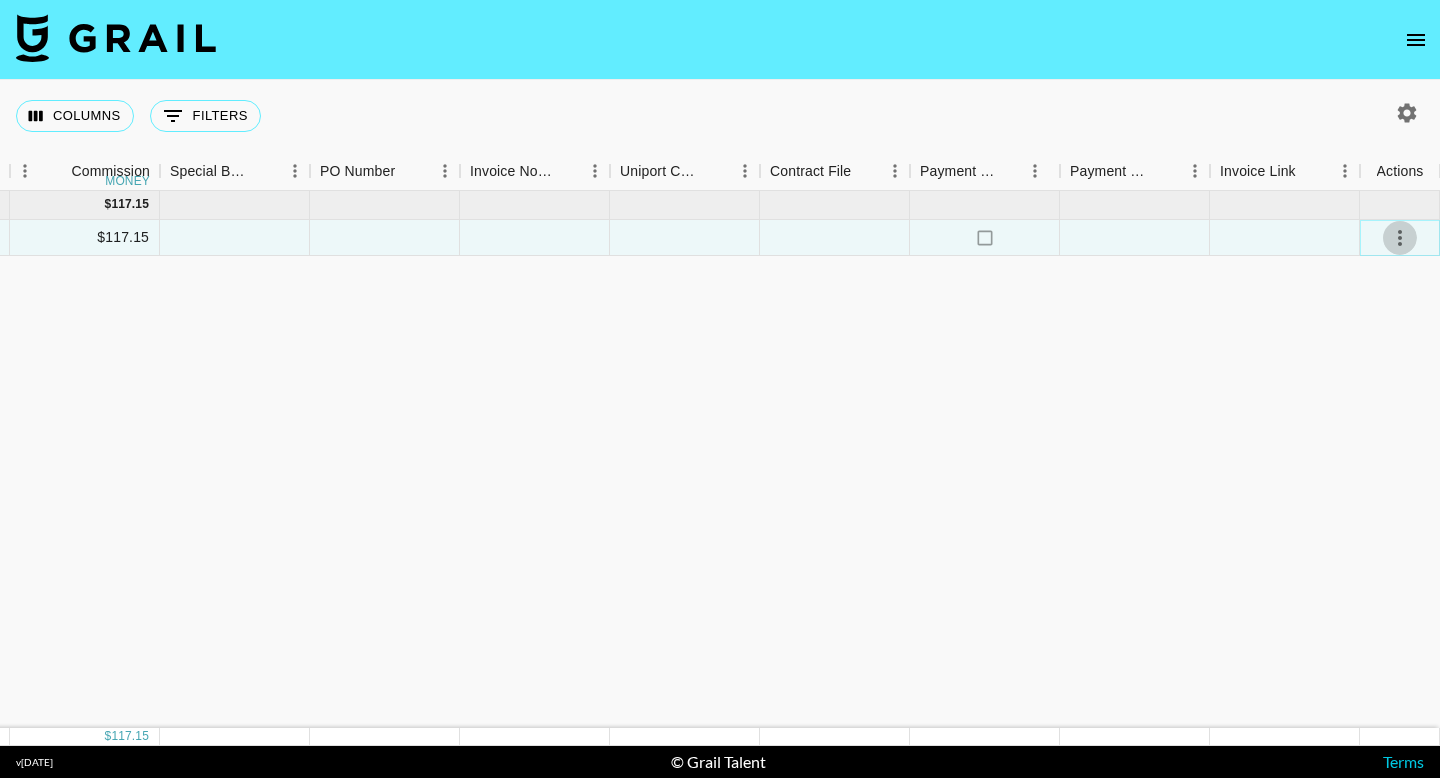 click 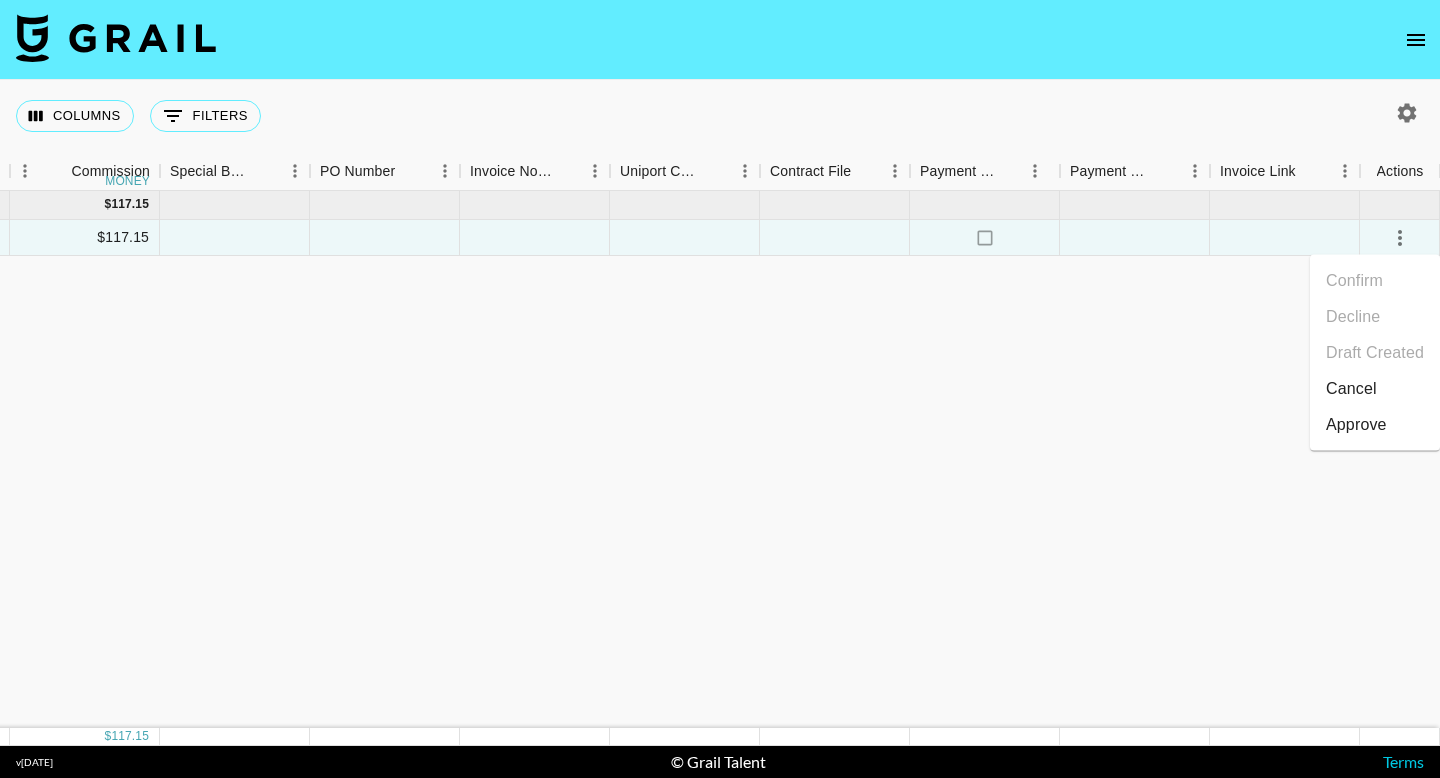 click on "Jul '25  ( 1 ) $ 1,200.00 $ 117.15 vangoghandloveyourself vanessa.diegue@grail-talent.com Producer Labs LLC khoi@producerlabs.io Tame Impala - Nangs 7/23/2025 Jul '25  USD $1,200.00 $117.15 no" at bounding box center (42, 459) 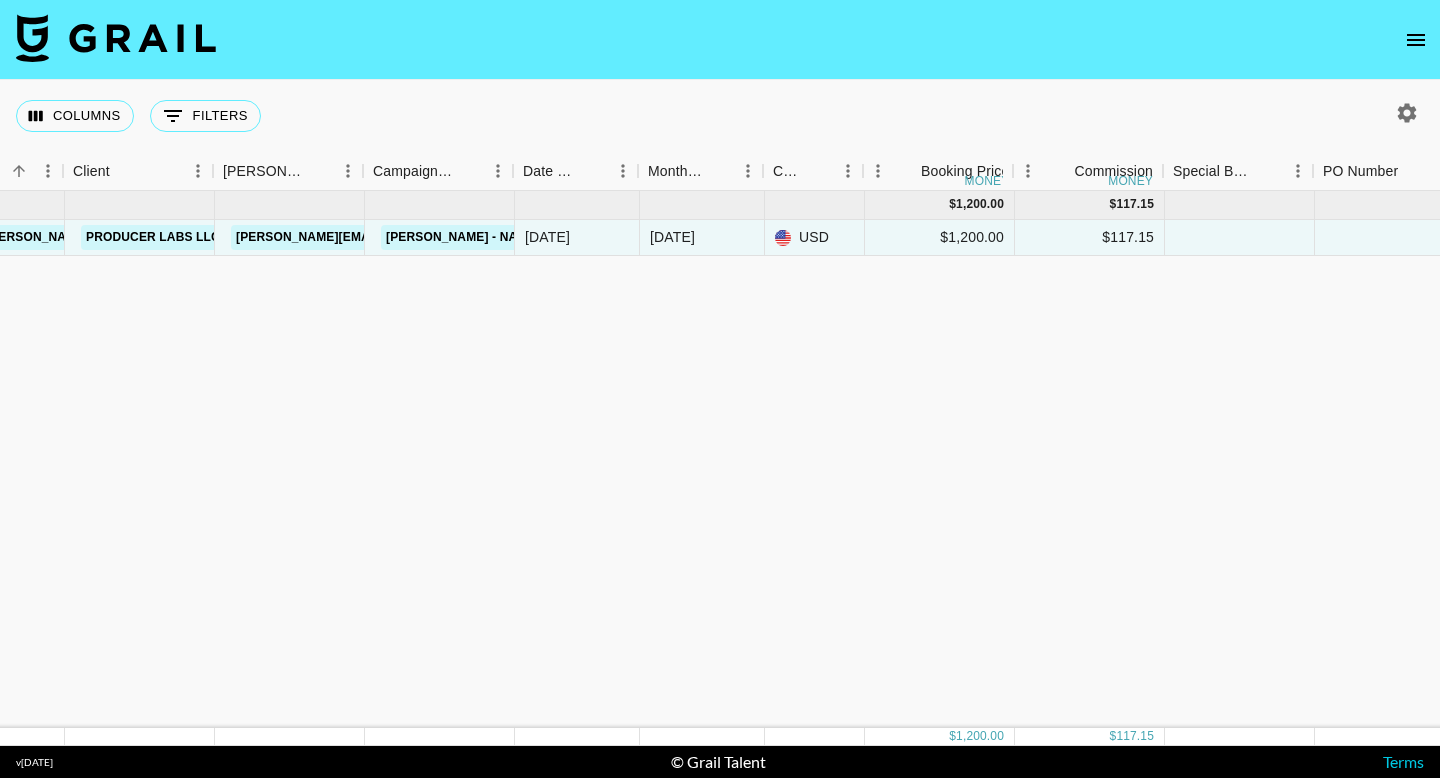 scroll, scrollTop: 0, scrollLeft: 347, axis: horizontal 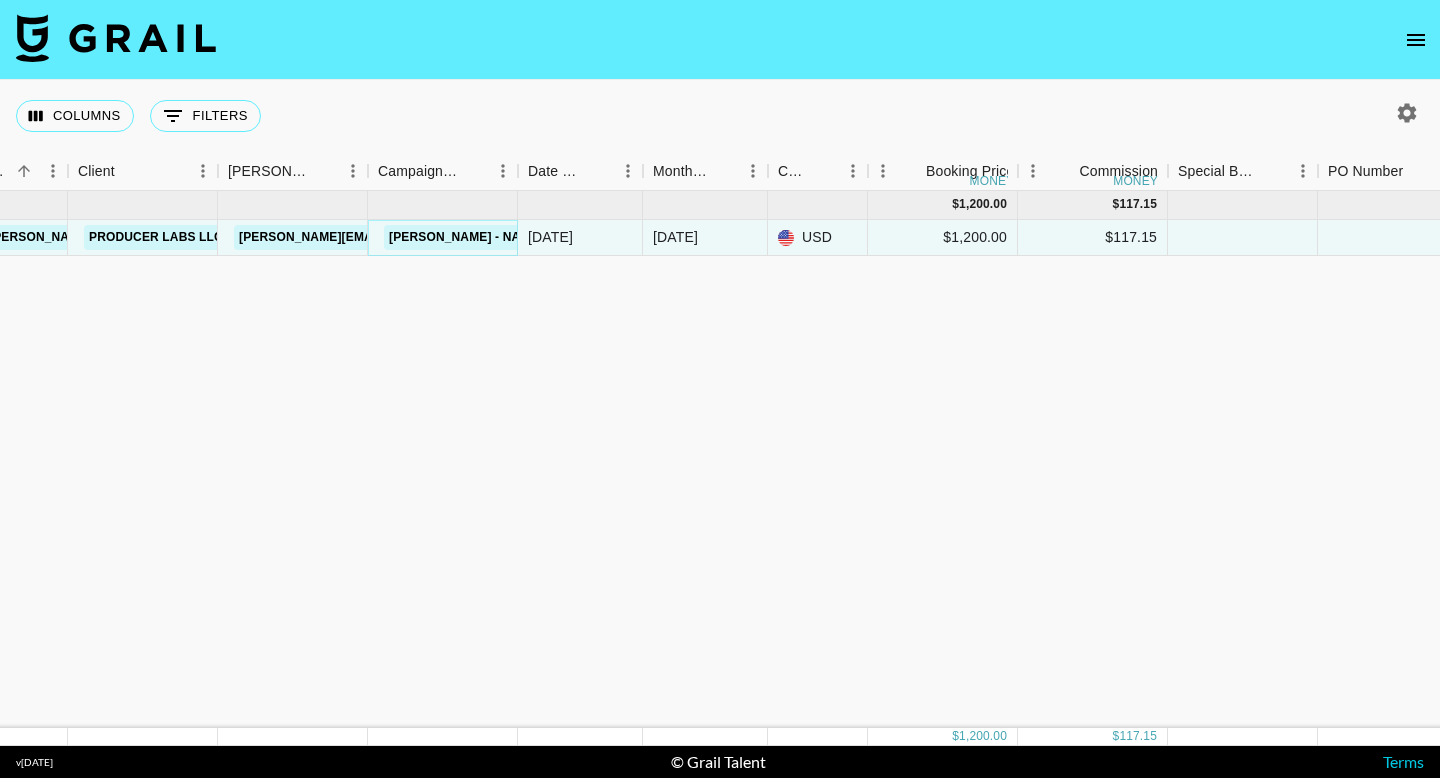 click on "[PERSON_NAME] - Nangs" at bounding box center (468, 237) 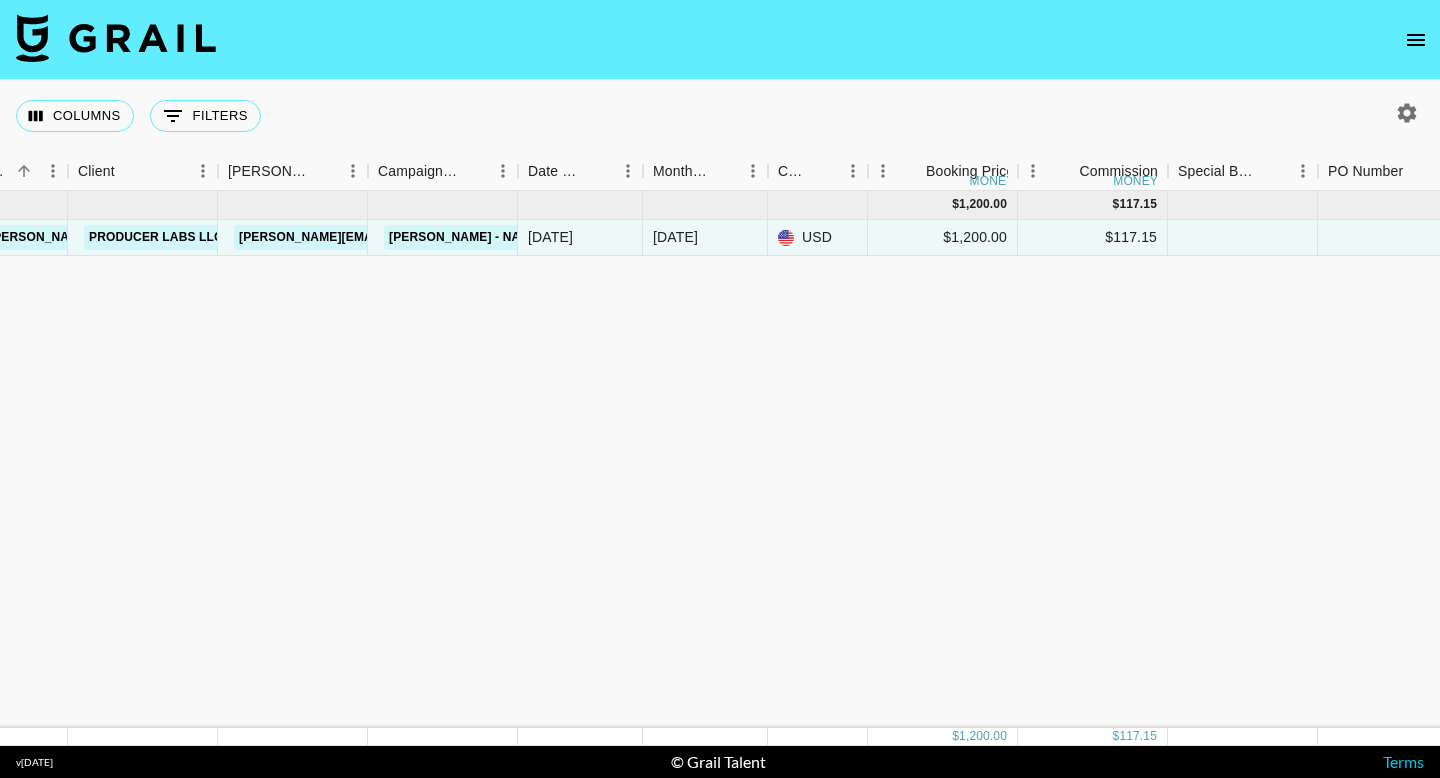 click on "Jul '25  ( 1 ) $ 1,200.00 $ 117.15 vangoghandloveyourself vanessa.diegue@grail-talent.com Producer Labs LLC khoi@producerlabs.io Tame Impala - Nangs 7/23/2025 Jul '25  USD $1,200.00 $117.15 no" at bounding box center (1050, 459) 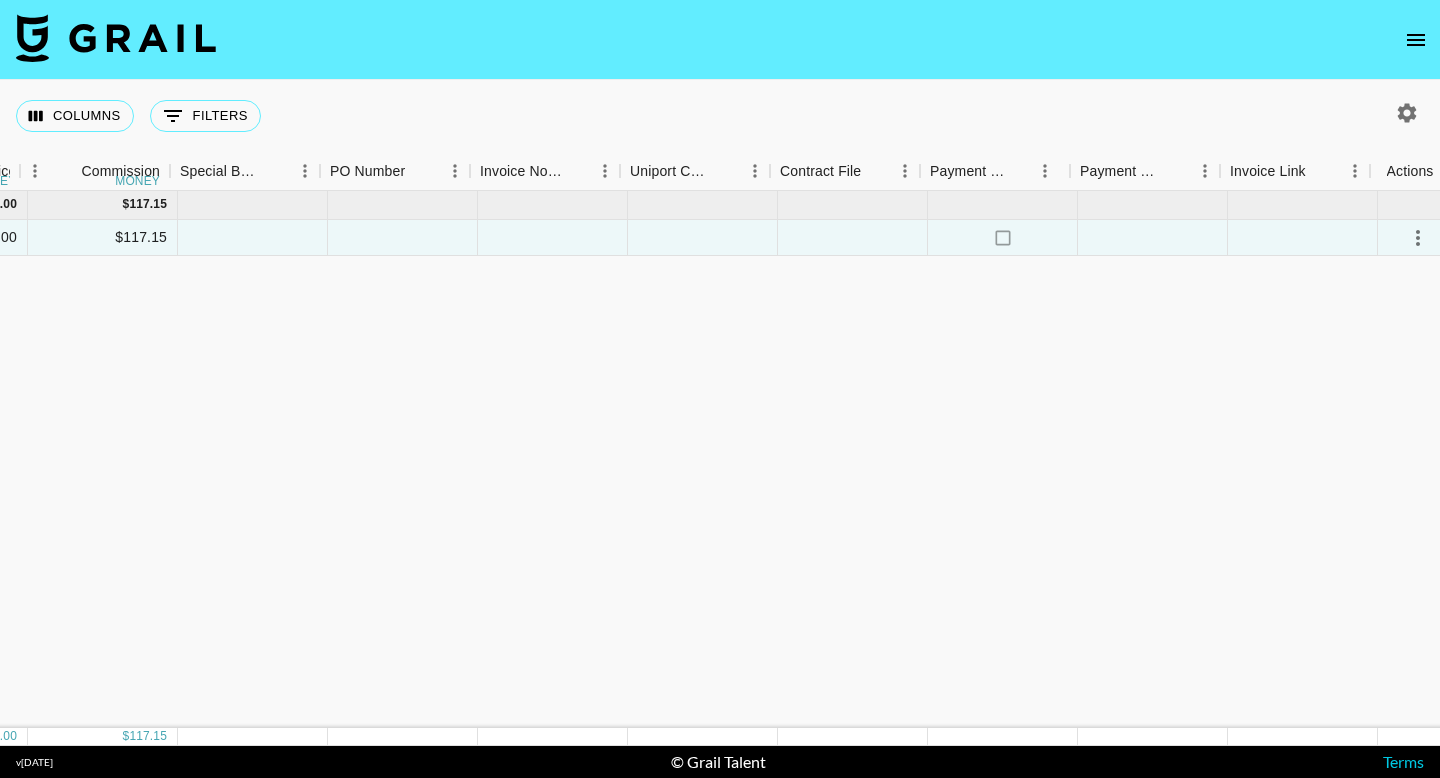 scroll, scrollTop: 0, scrollLeft: 1355, axis: horizontal 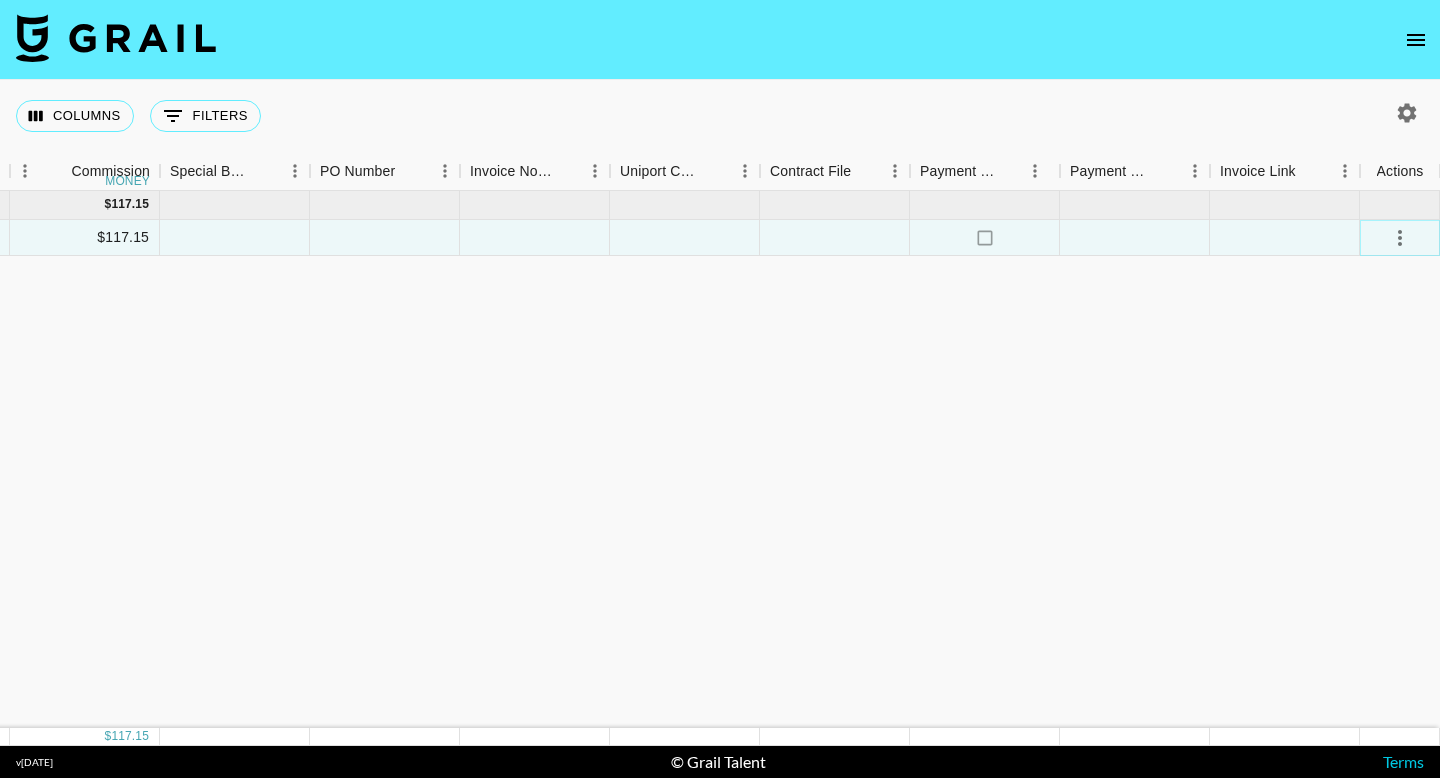 click 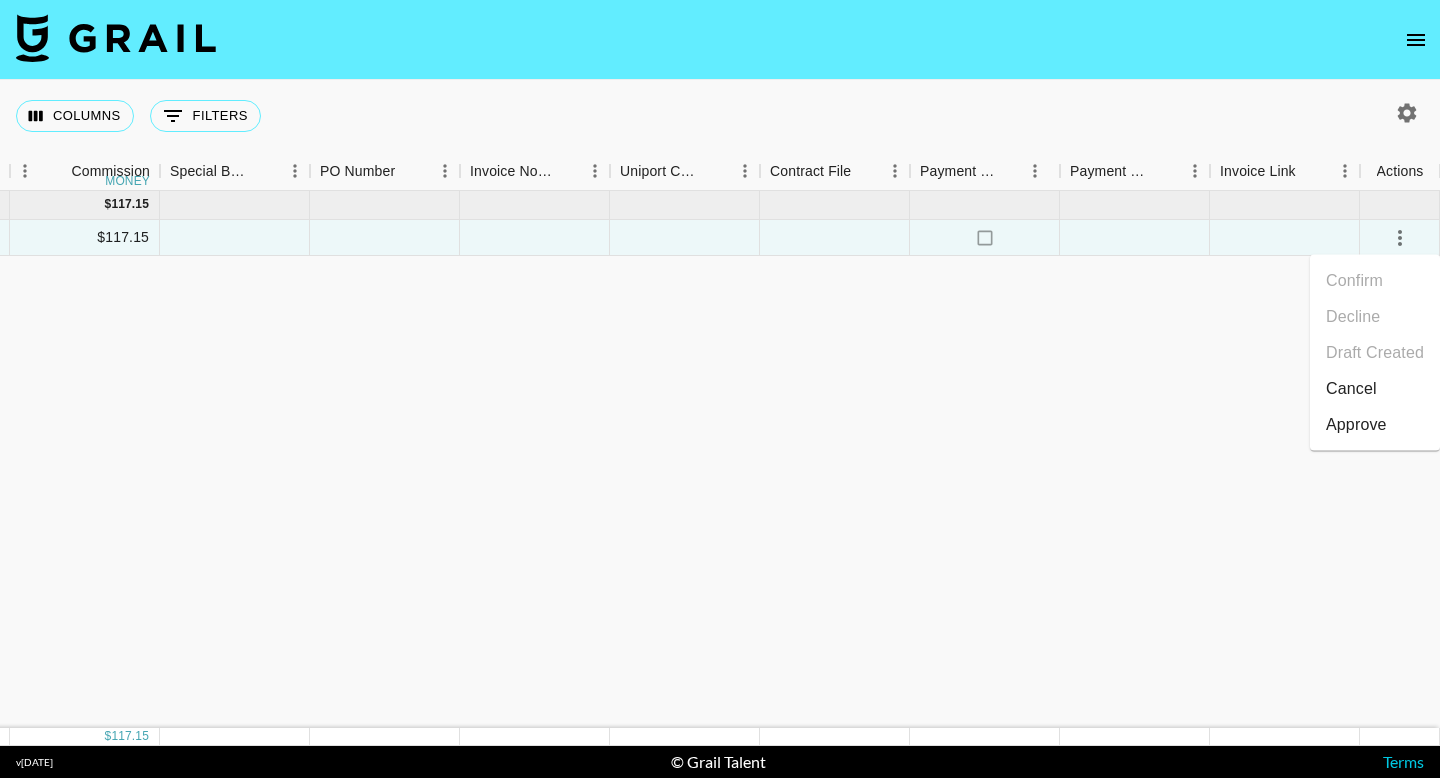 click on "Approve" at bounding box center [1356, 425] 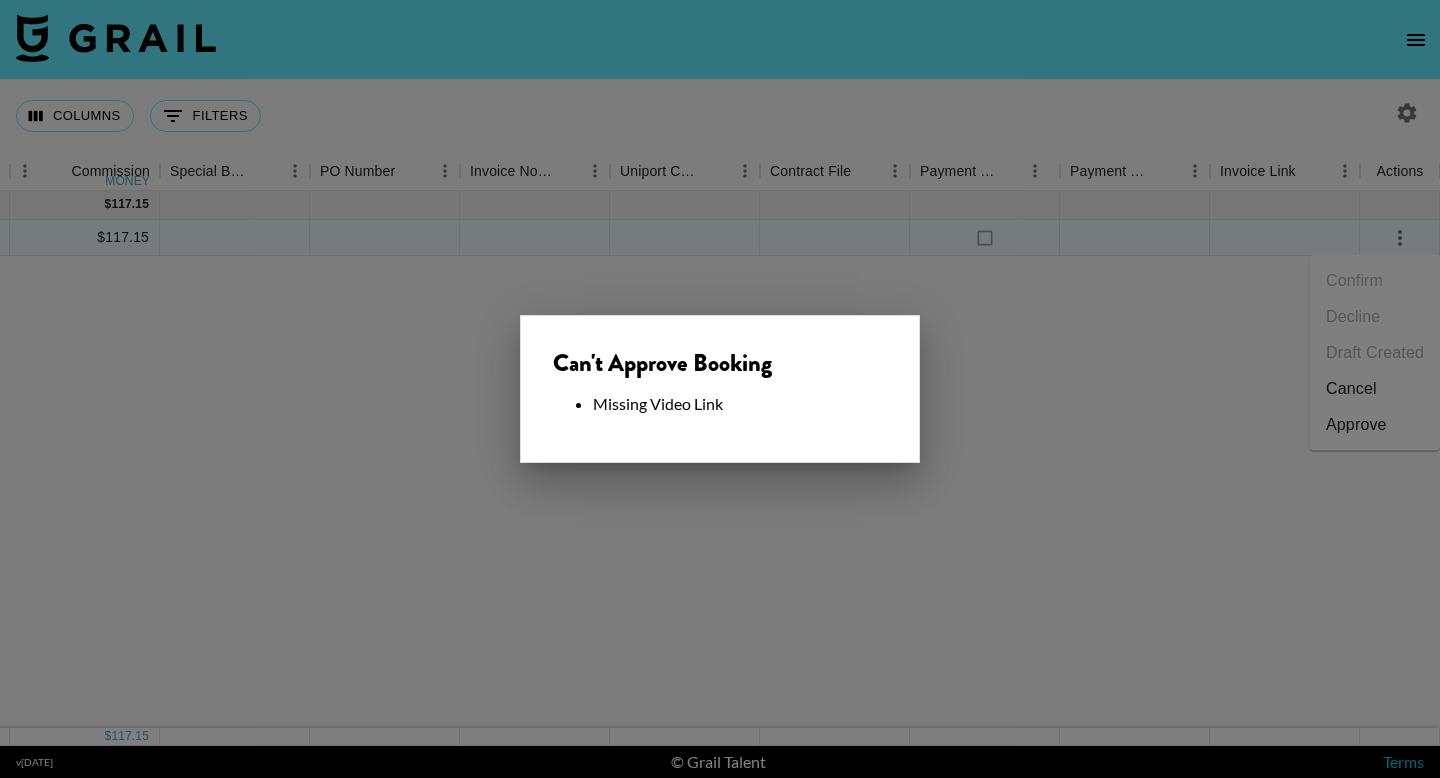click on "Can't Approve Booking Missing Video Link" at bounding box center [720, 389] 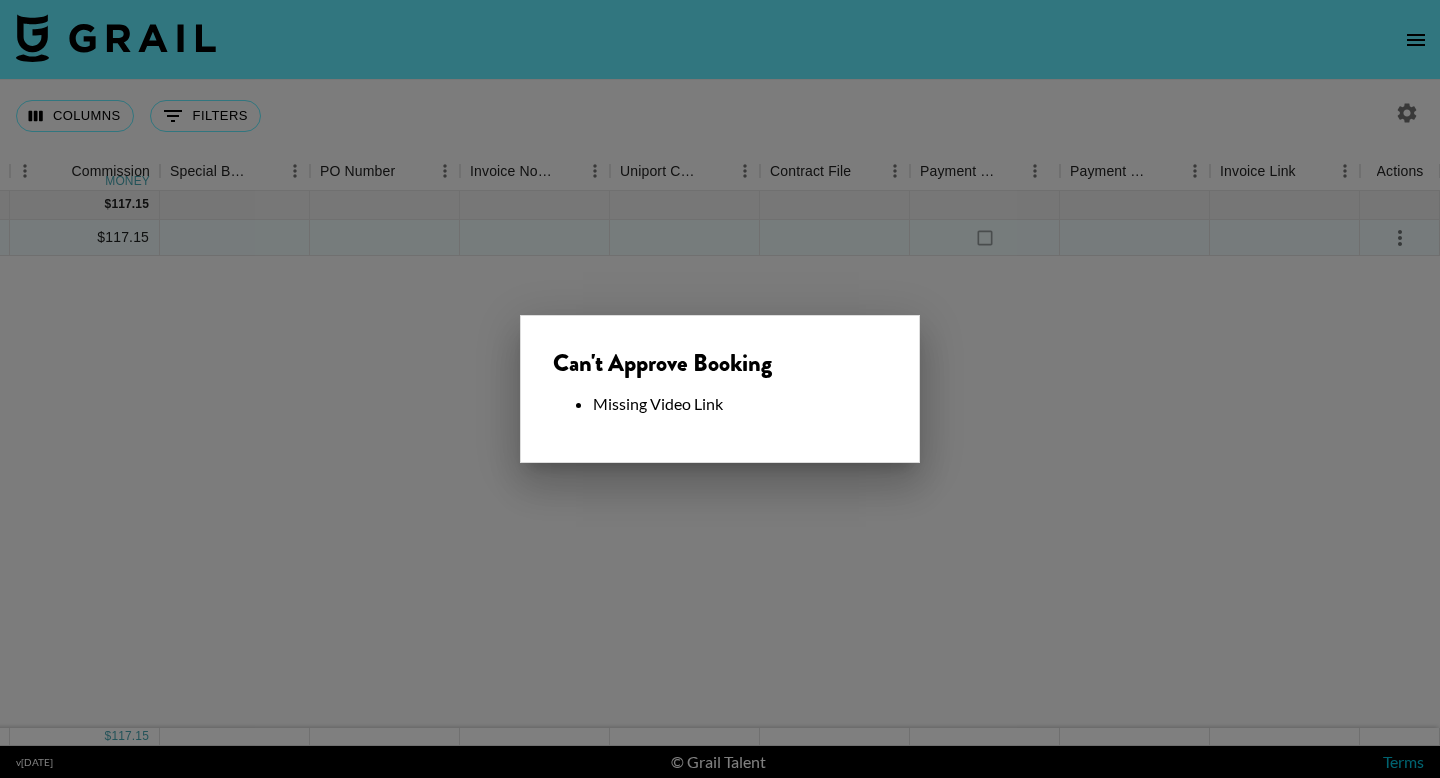 click at bounding box center (720, 389) 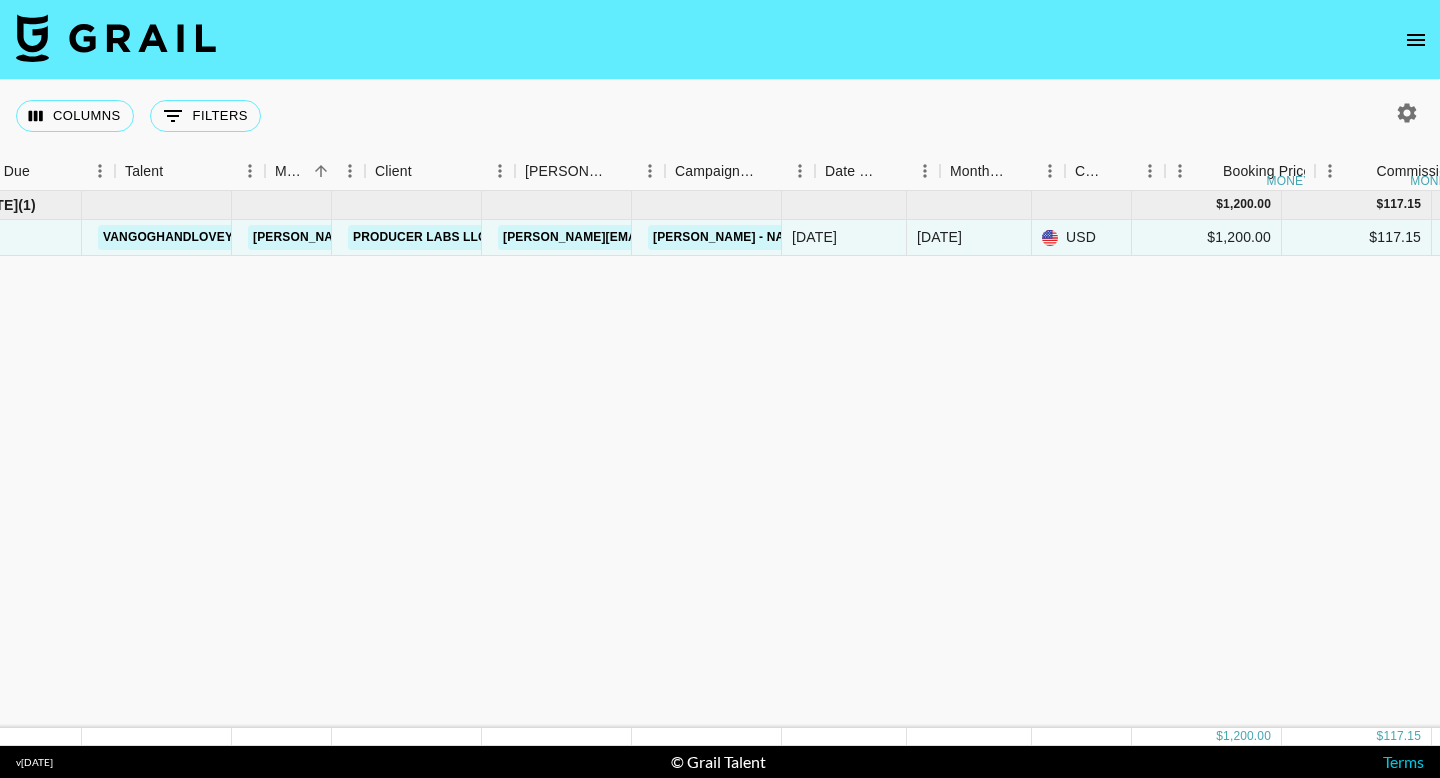 scroll, scrollTop: 0, scrollLeft: 0, axis: both 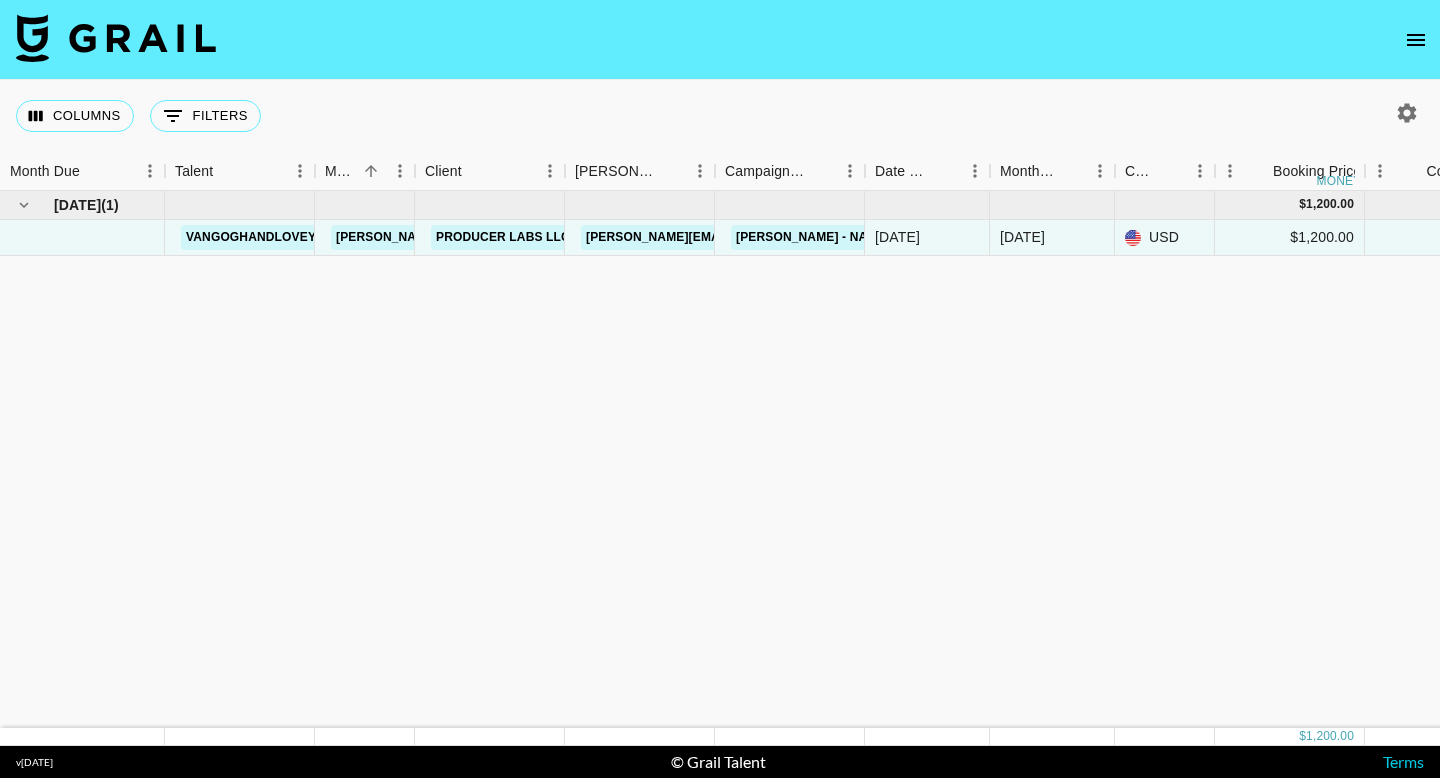 click 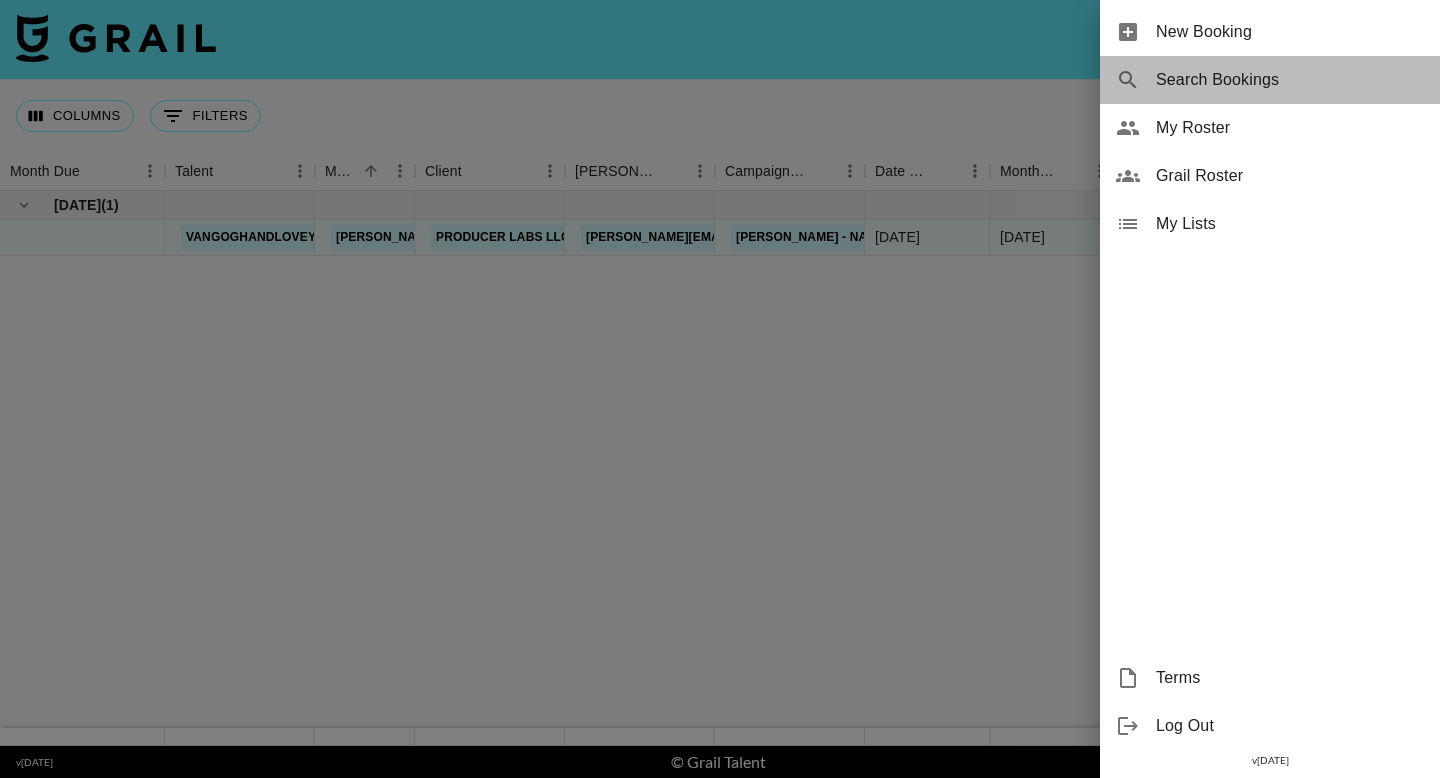 click on "Search Bookings" at bounding box center [1290, 80] 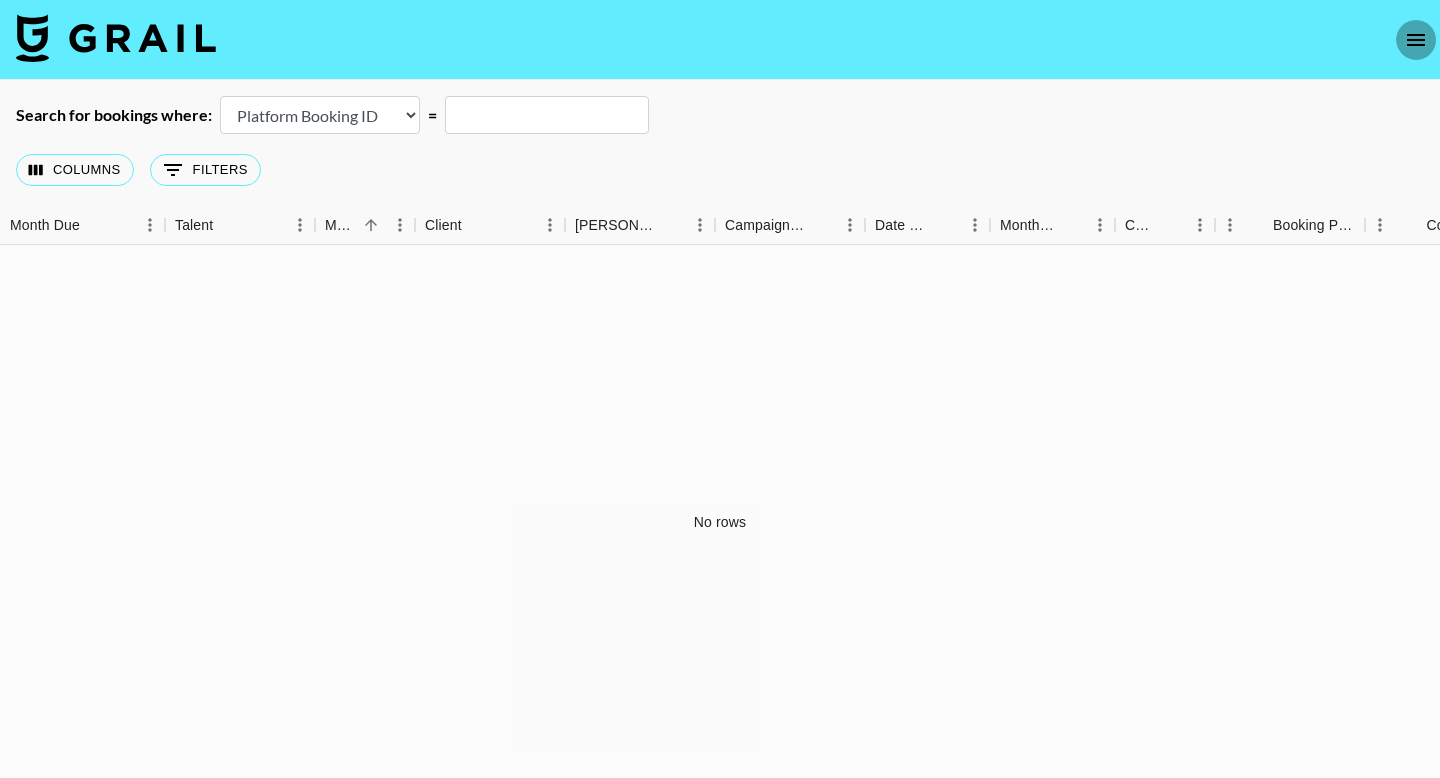click 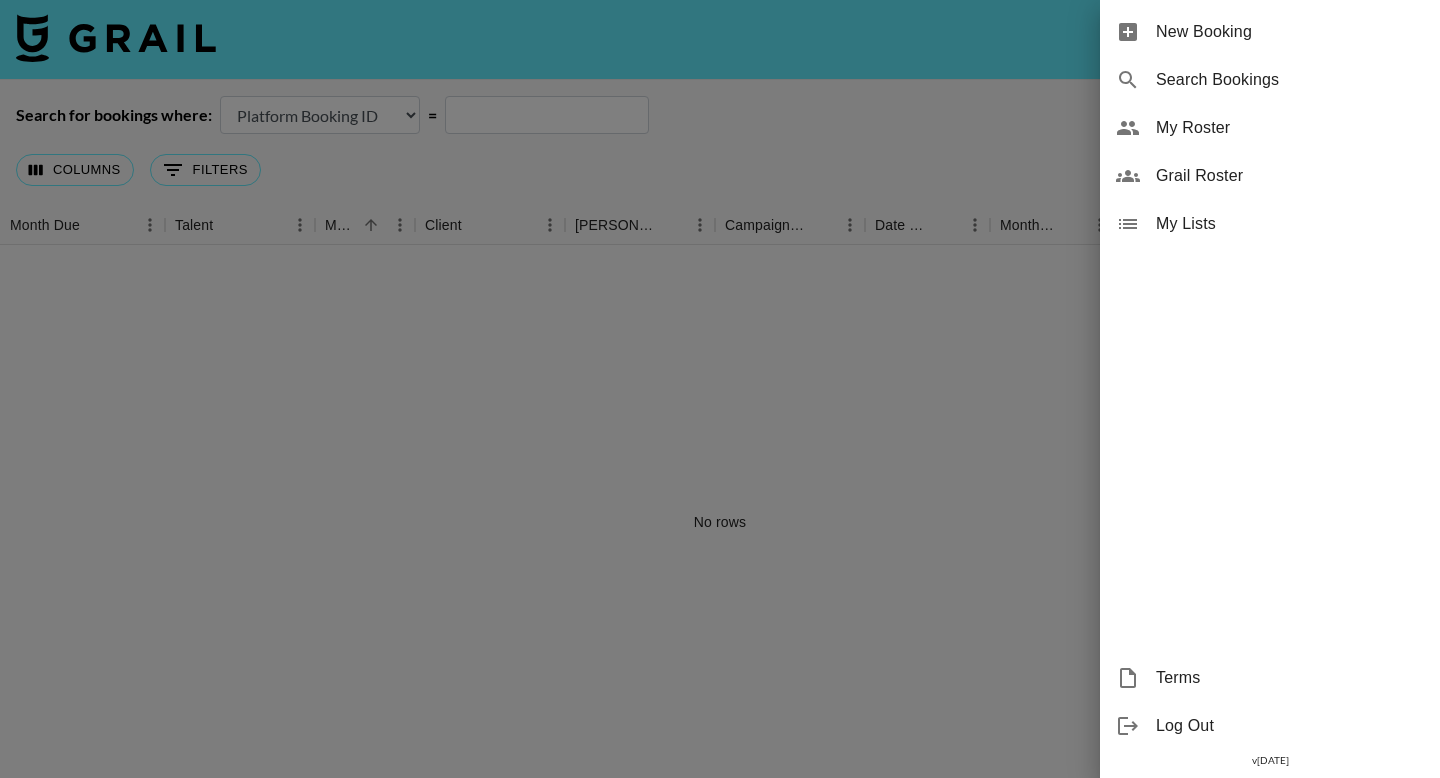click at bounding box center (720, 389) 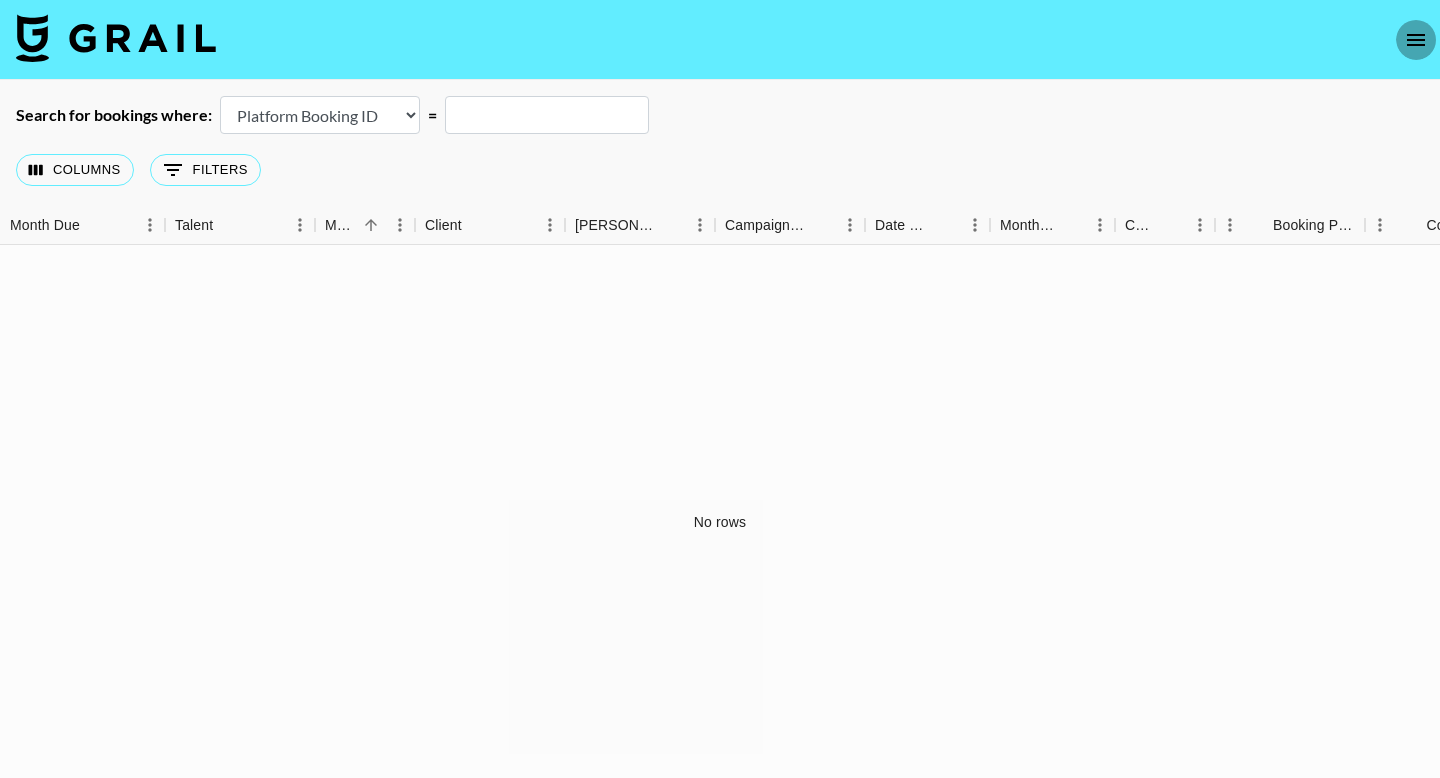 click 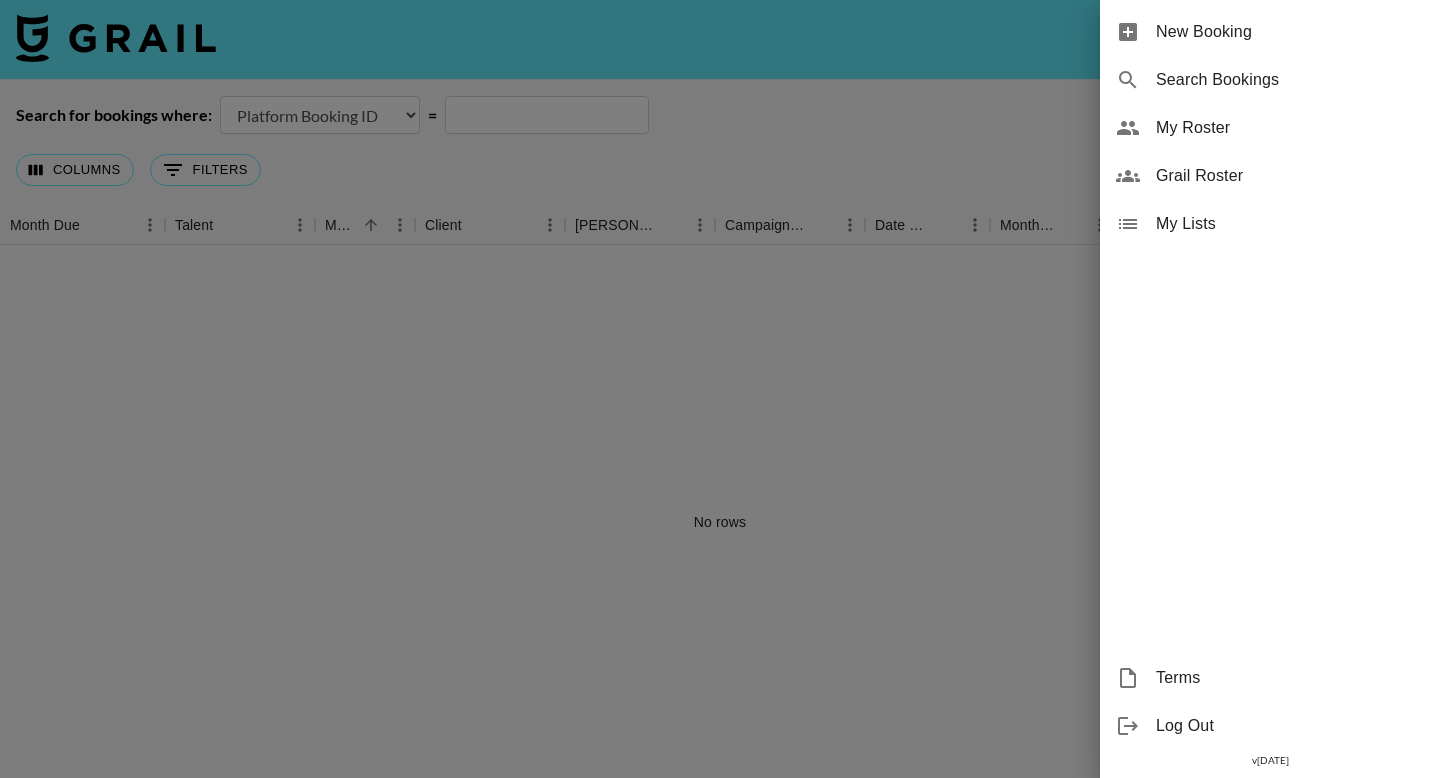 click on "My Roster" at bounding box center [1290, 128] 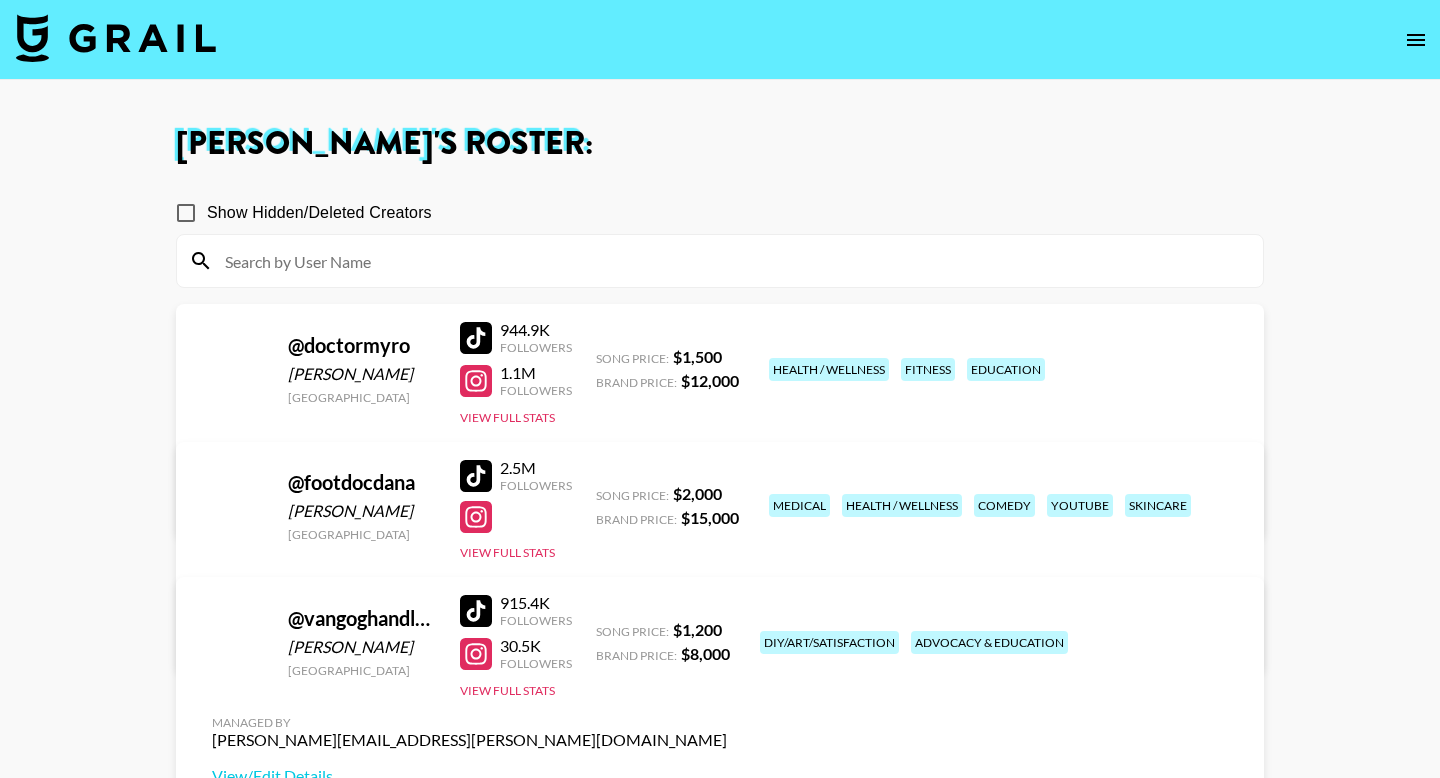 scroll, scrollTop: 144, scrollLeft: 0, axis: vertical 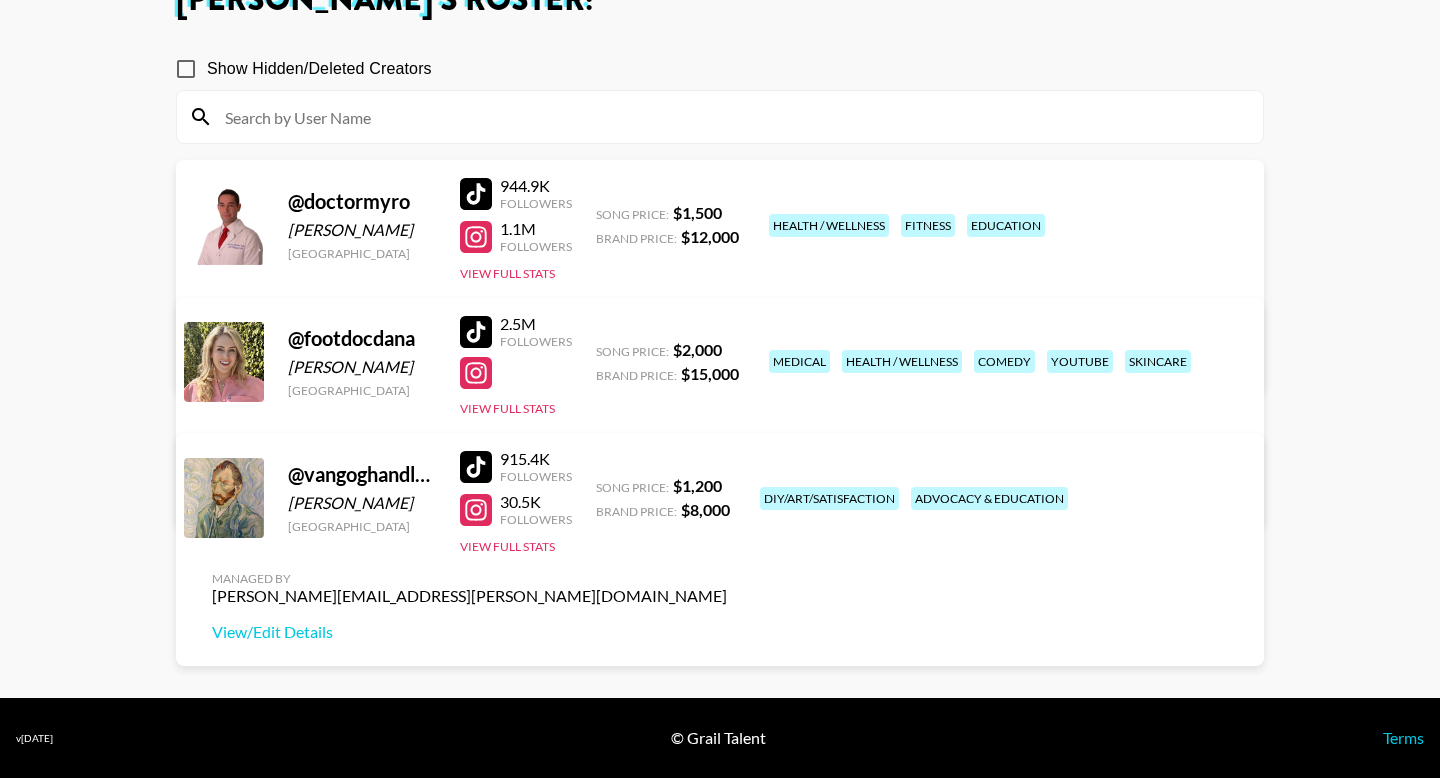 click on "@ vangoghandloveyourself" at bounding box center (362, 474) 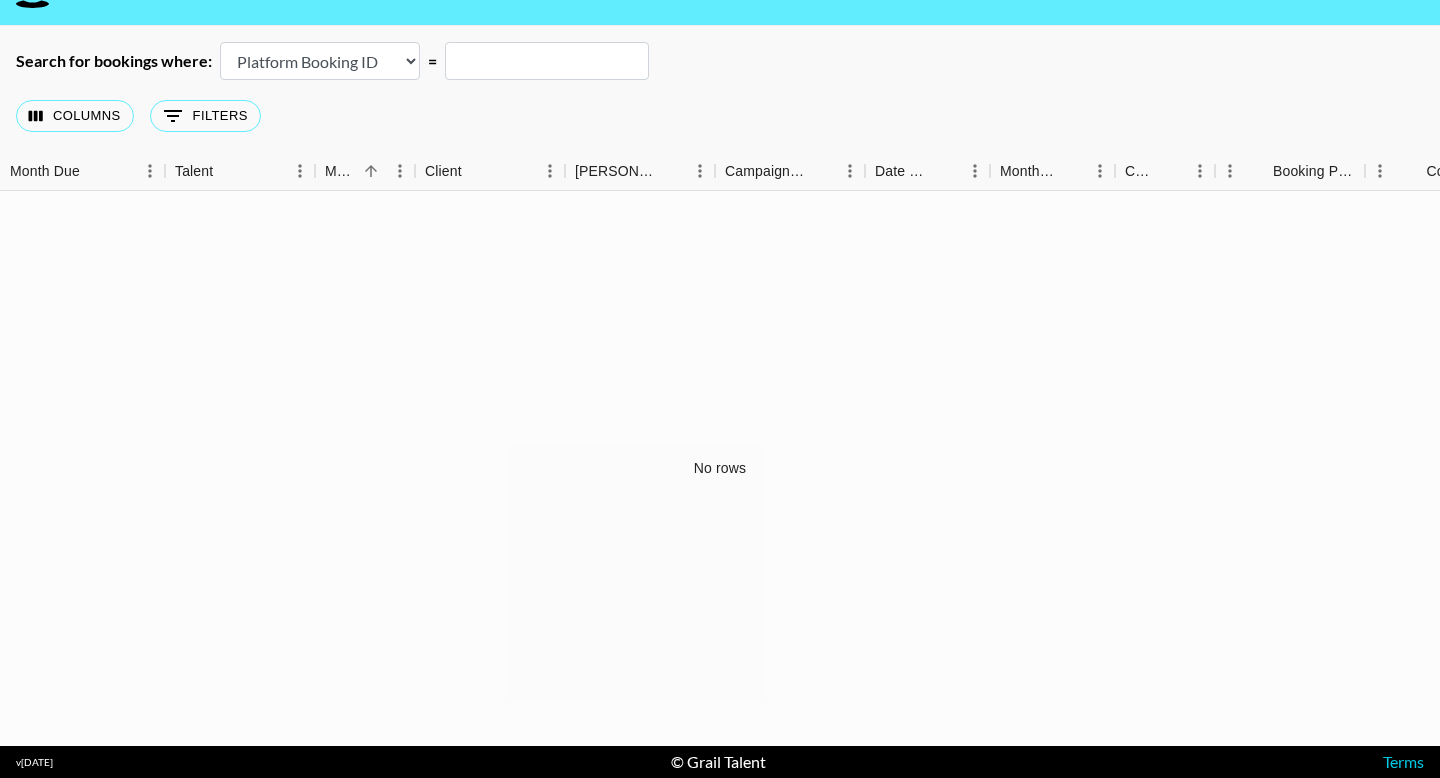 scroll, scrollTop: 0, scrollLeft: 0, axis: both 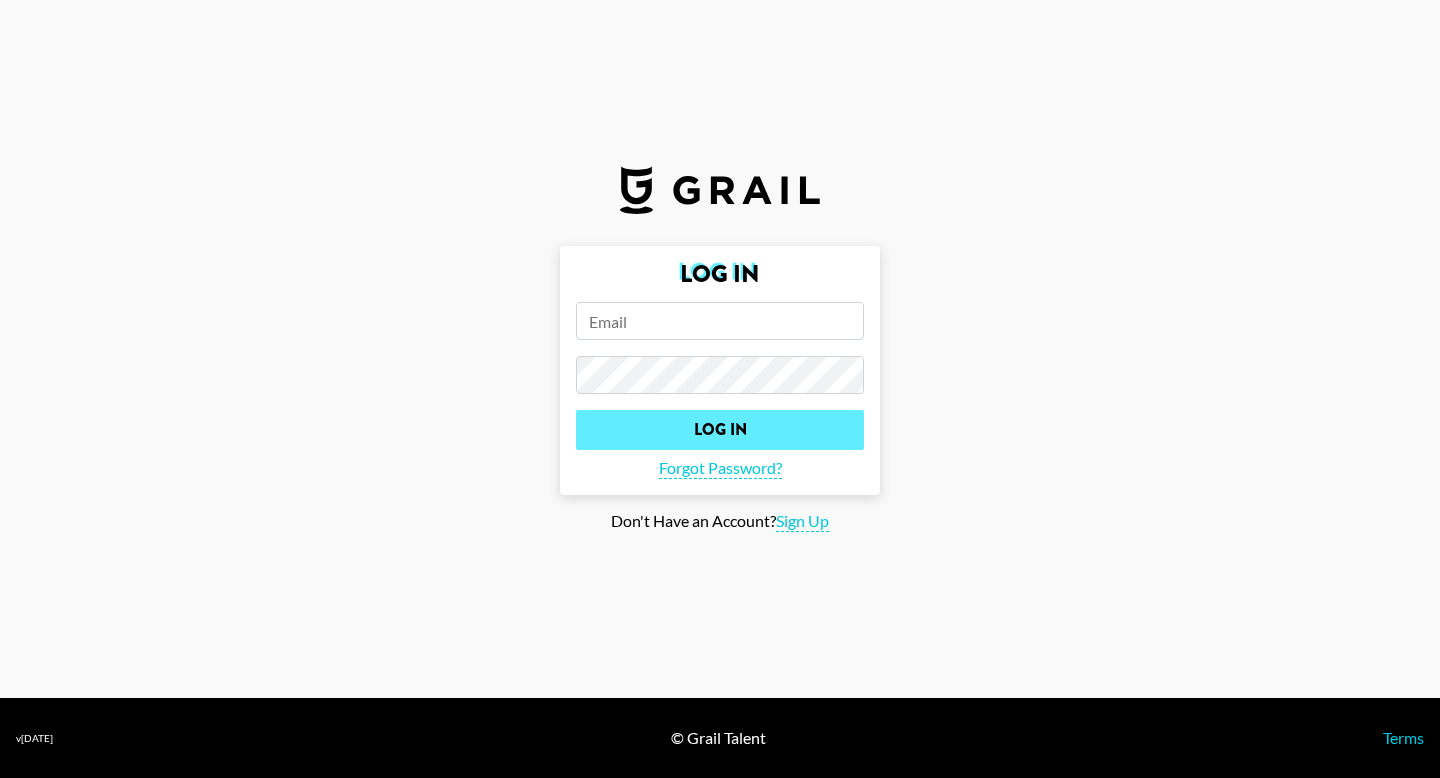 type on "[PERSON_NAME][EMAIL_ADDRESS][PERSON_NAME][DOMAIN_NAME]" 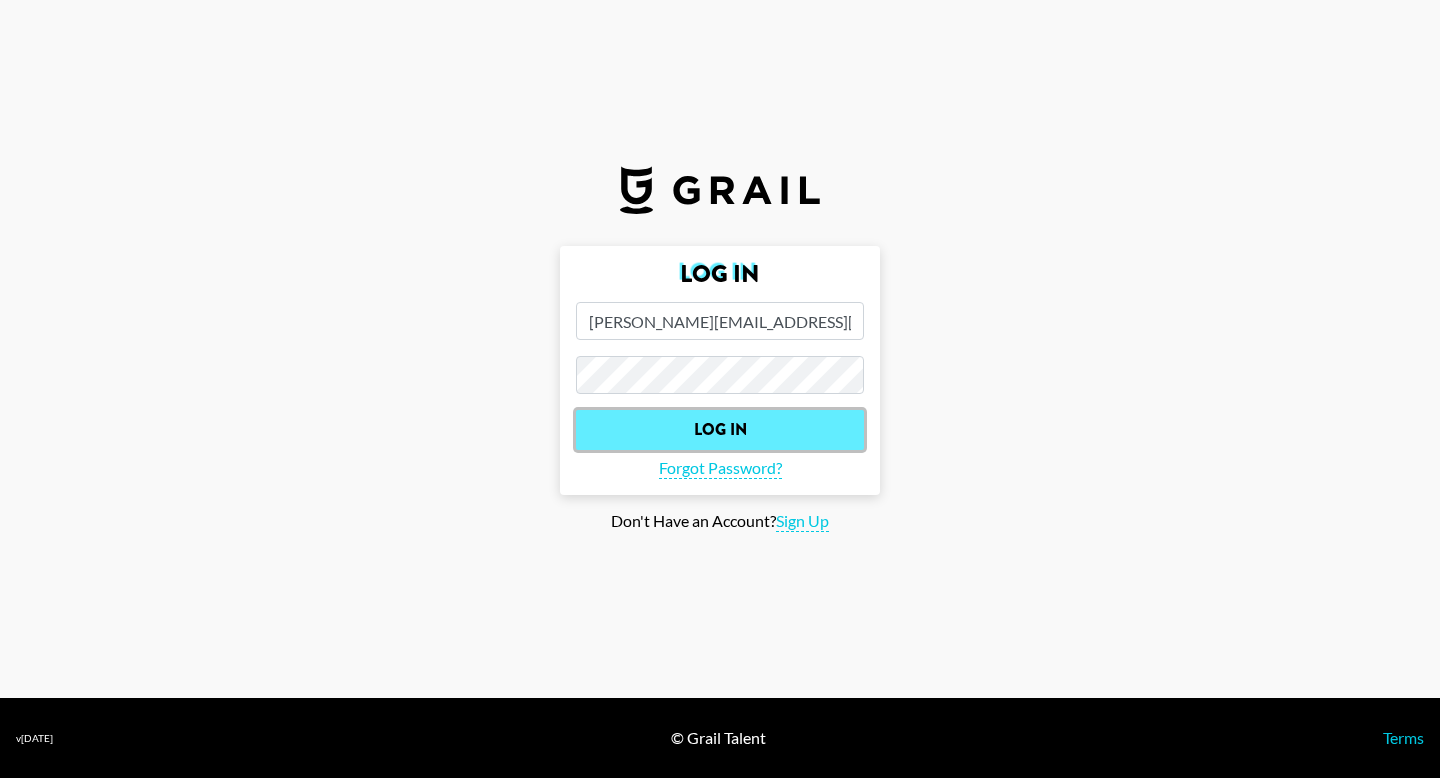 click on "Log In" at bounding box center [720, 430] 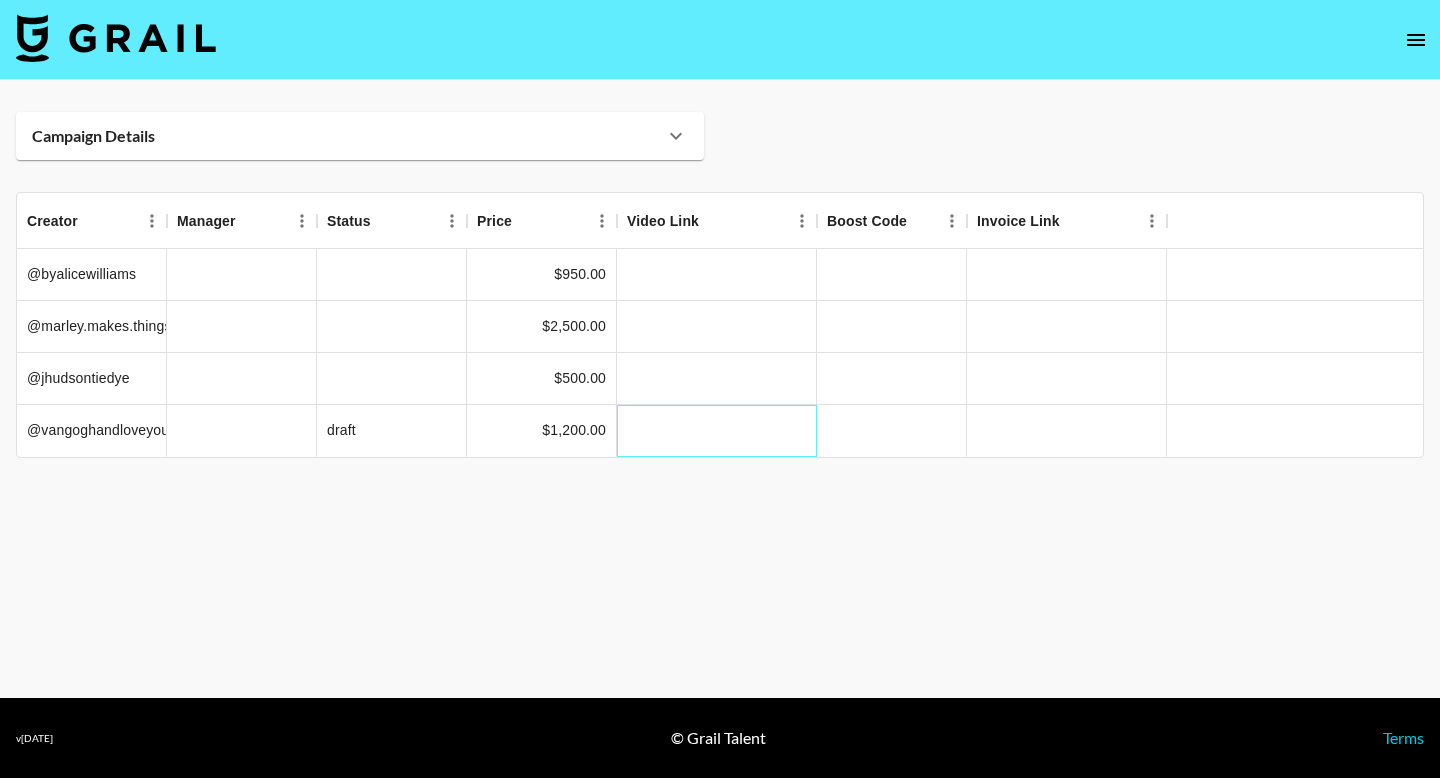 click at bounding box center [717, 431] 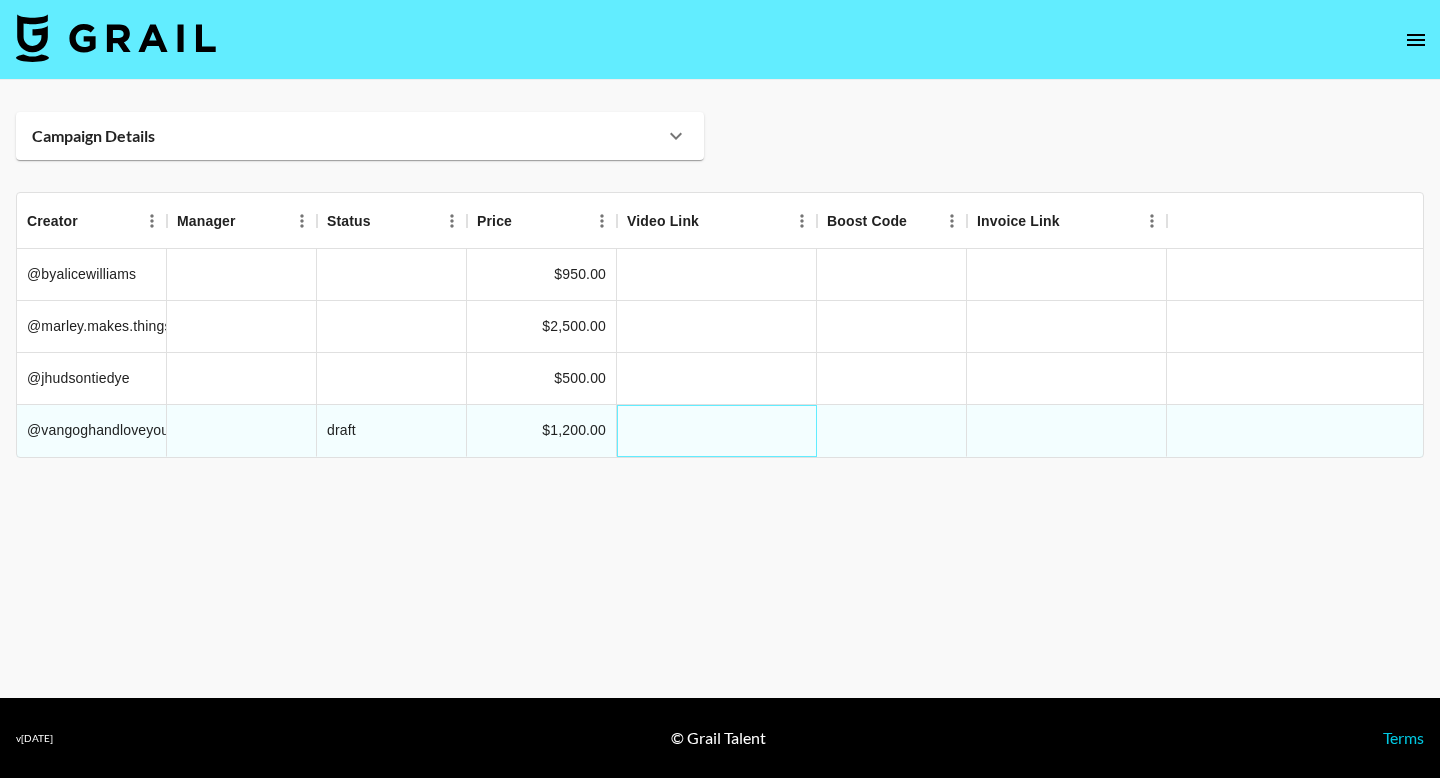 click at bounding box center [717, 431] 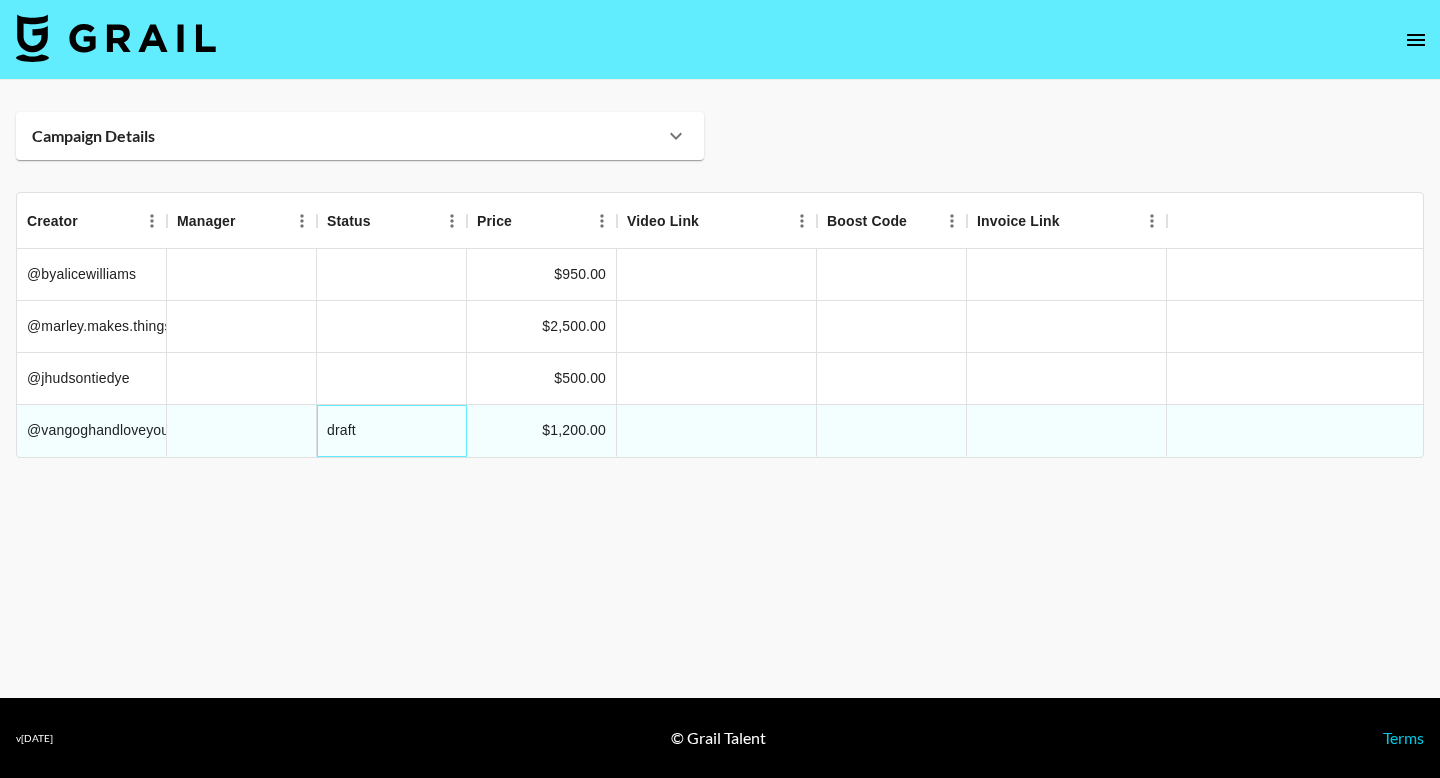 click on "draft" at bounding box center (341, 430) 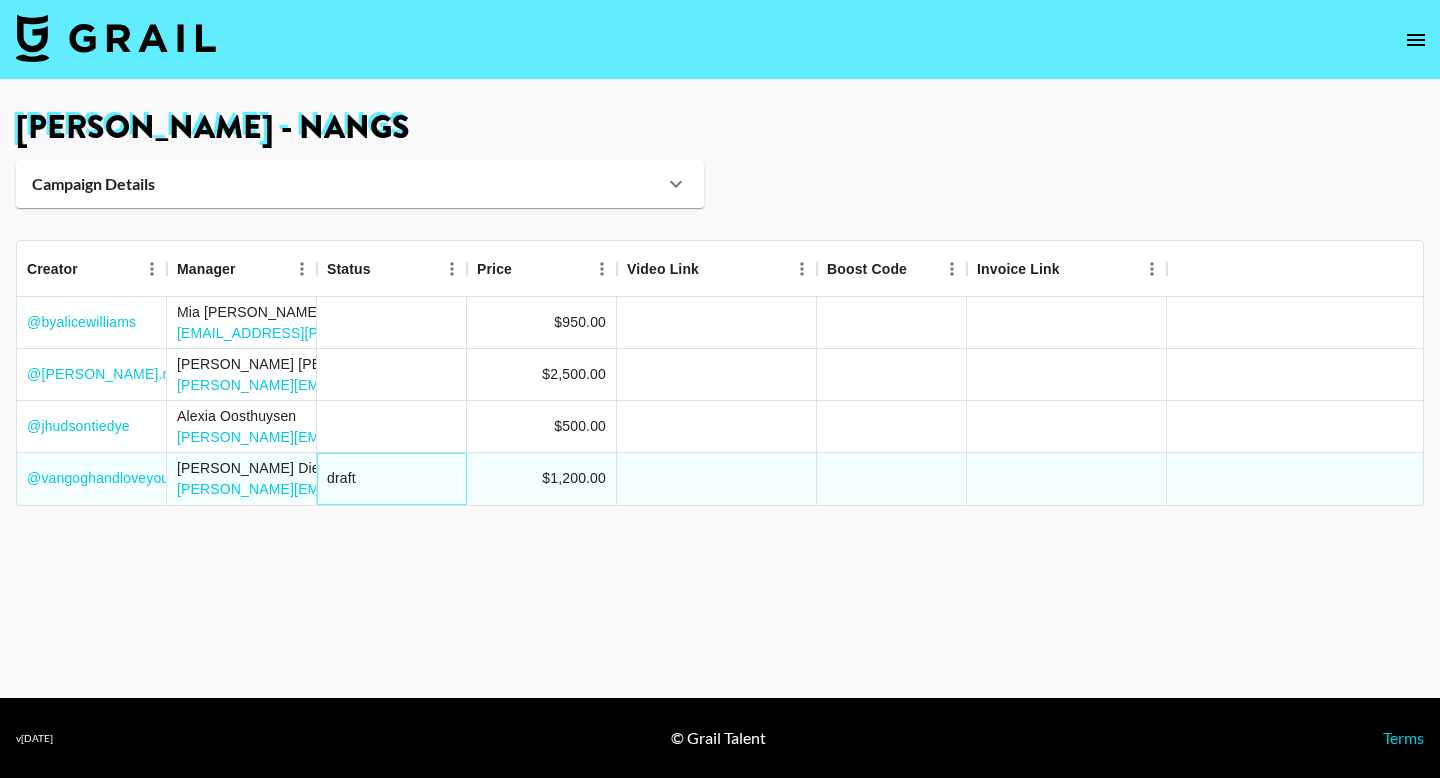 click on "draft" at bounding box center (341, 478) 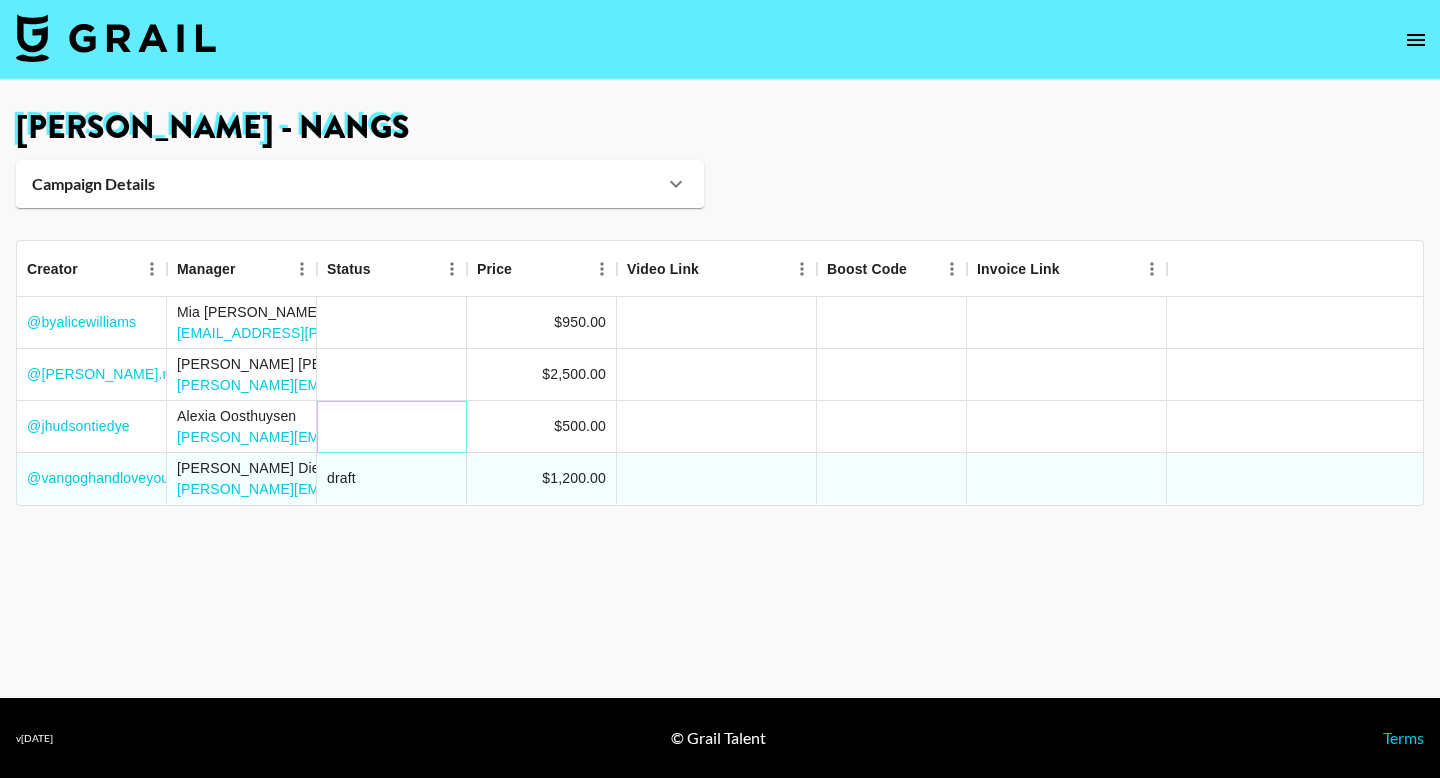 click at bounding box center (392, 427) 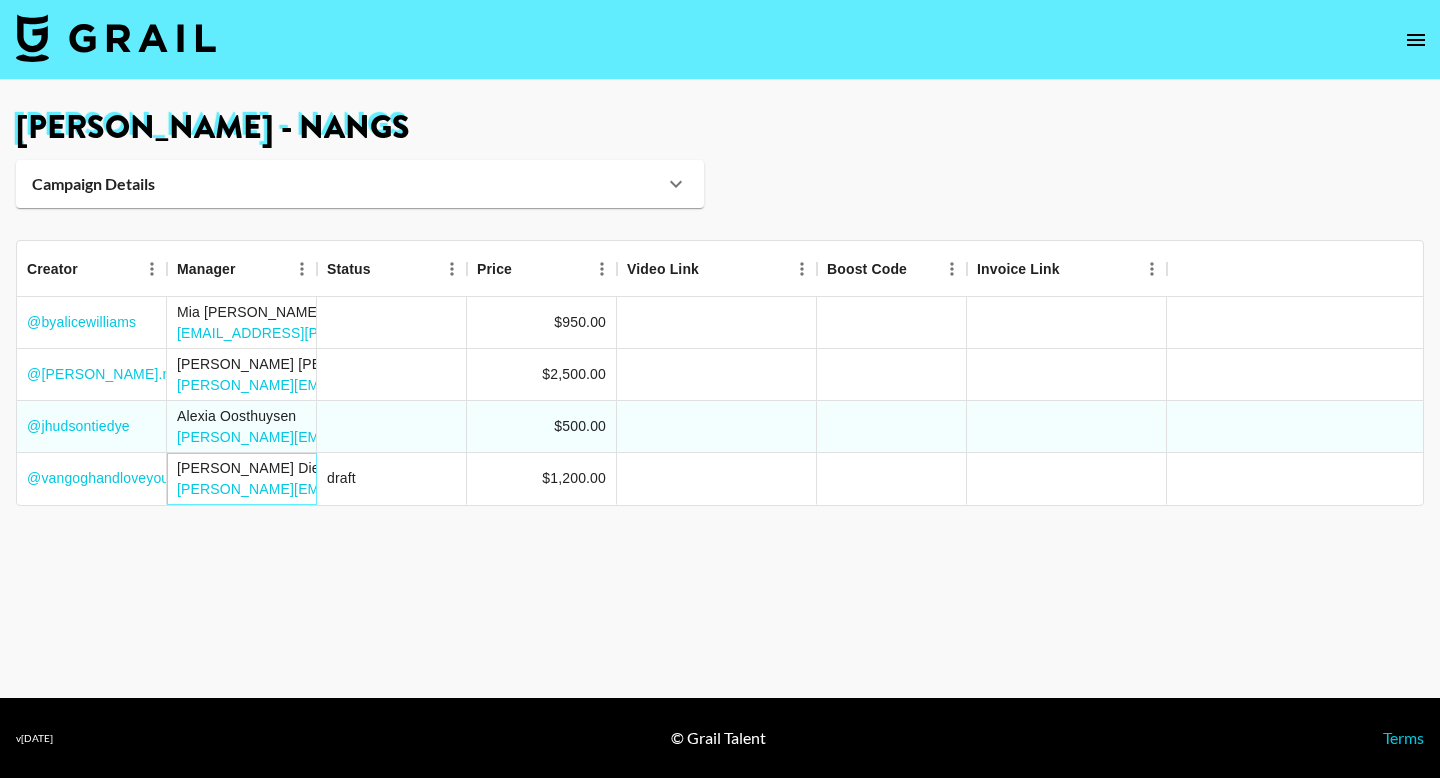 click on "Vanessa   Diegue" at bounding box center [415, 468] 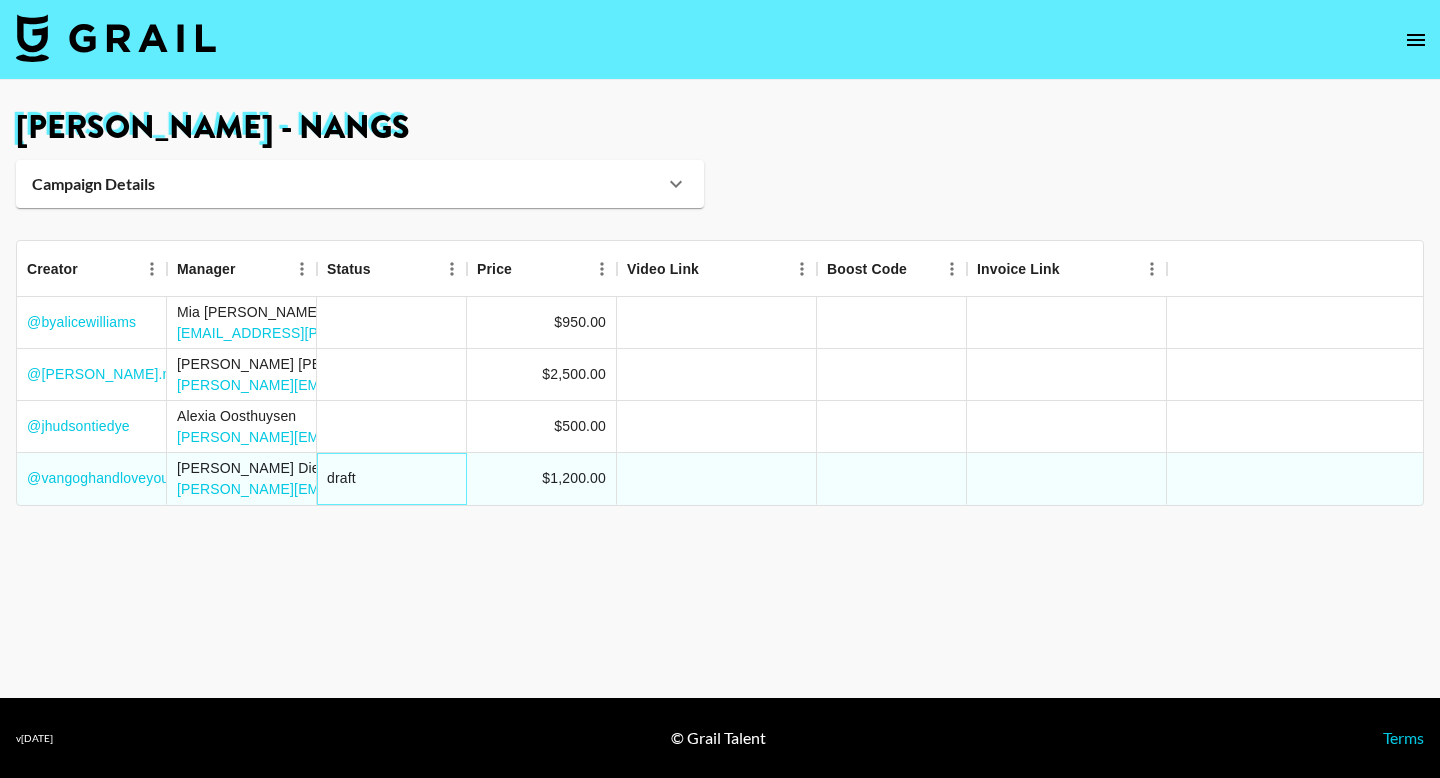 click on "draft" at bounding box center (341, 478) 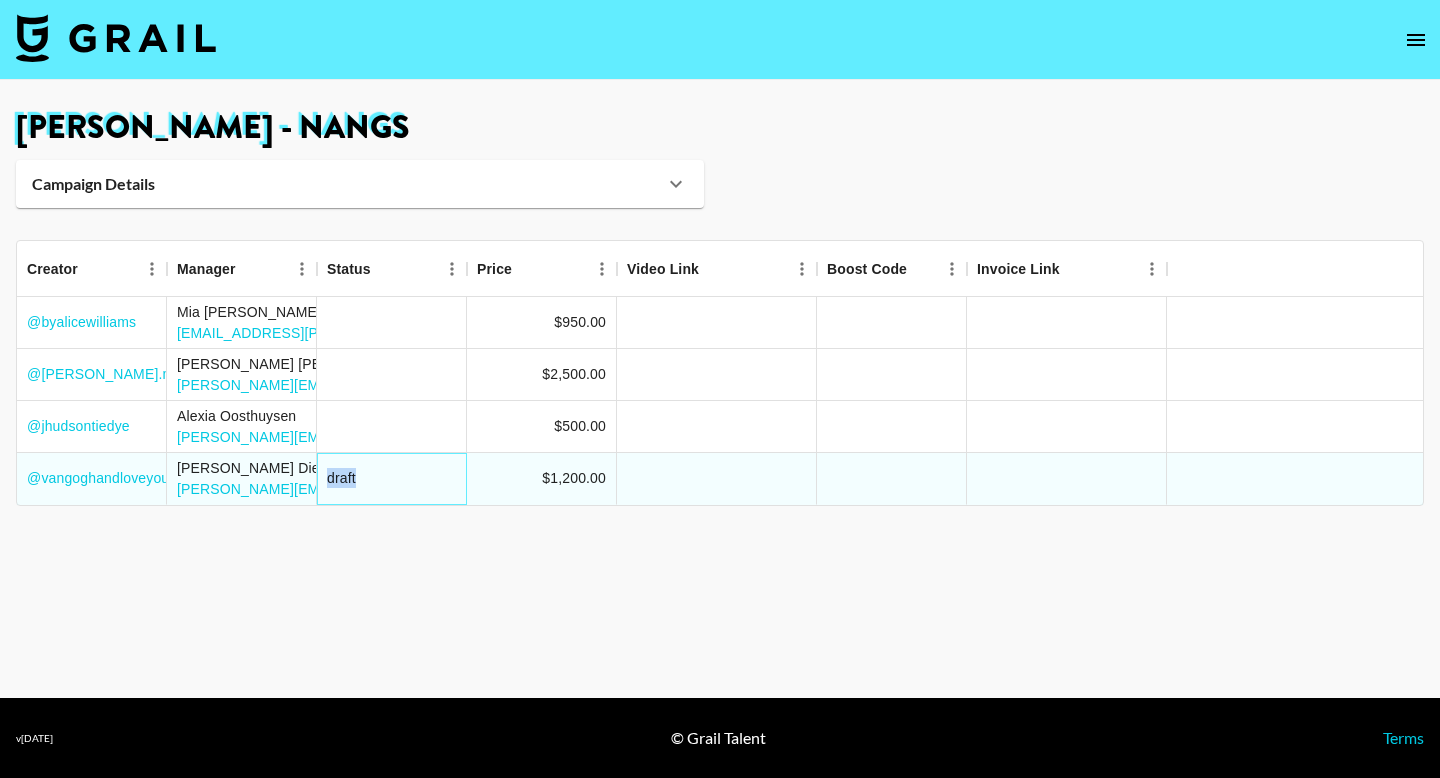 click on "draft" at bounding box center (341, 478) 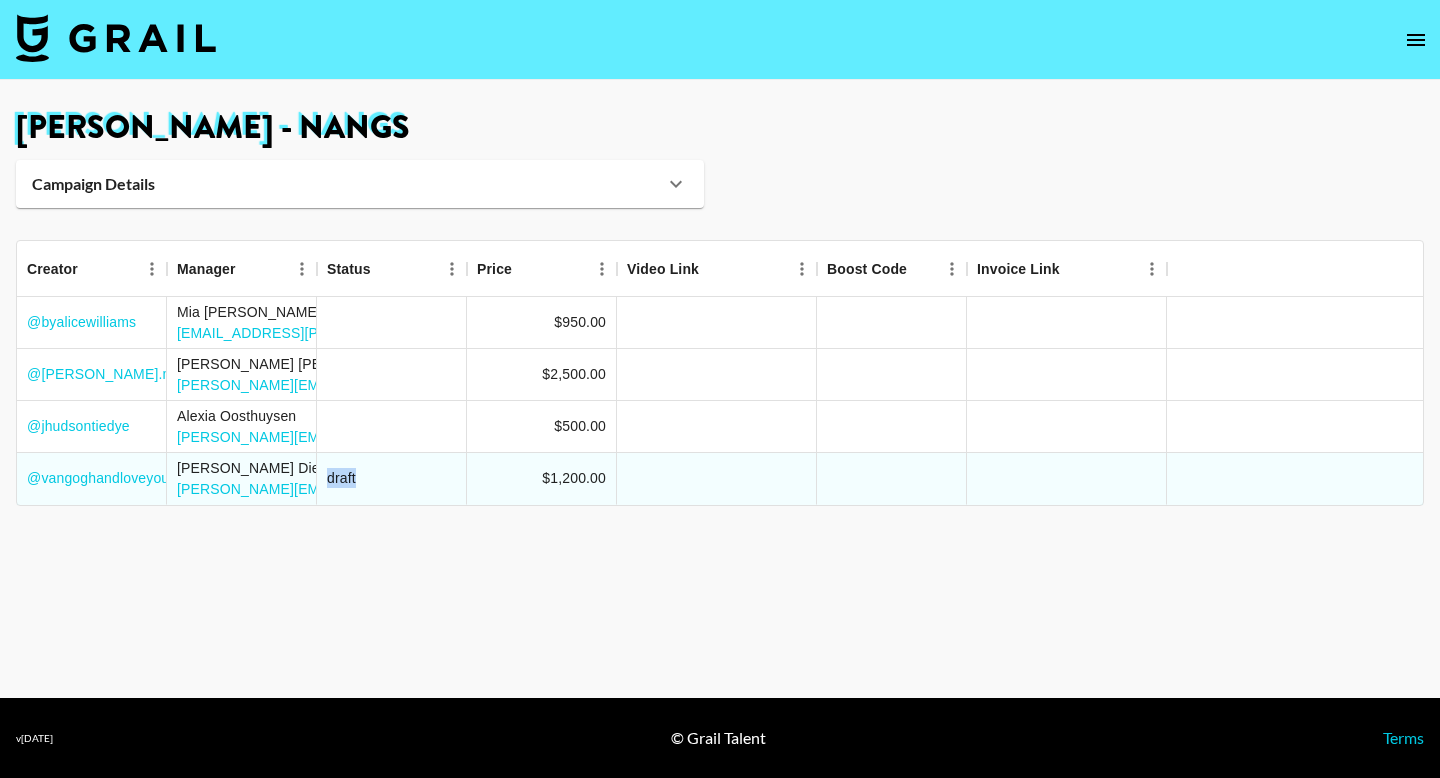click on "Campaign Details" at bounding box center [360, 184] 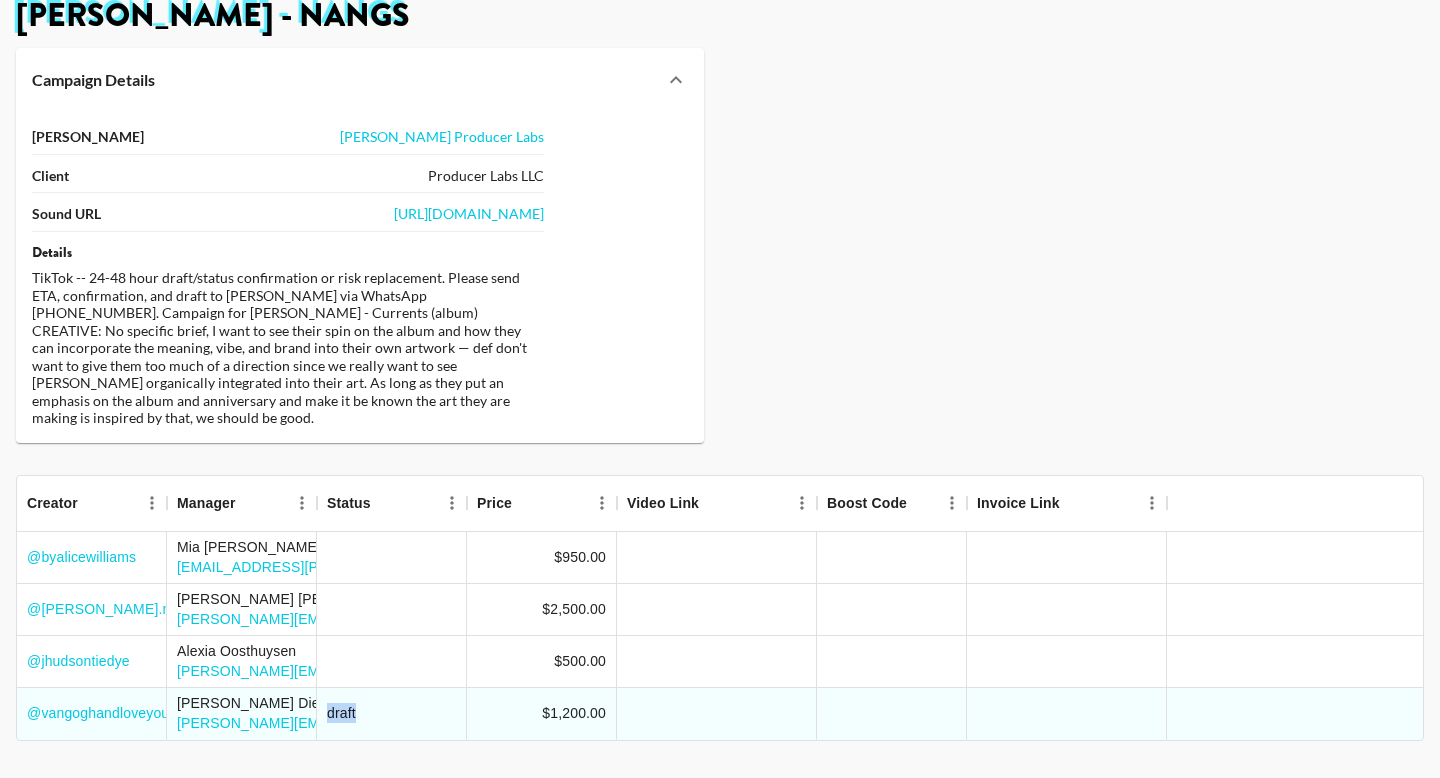scroll, scrollTop: 185, scrollLeft: 0, axis: vertical 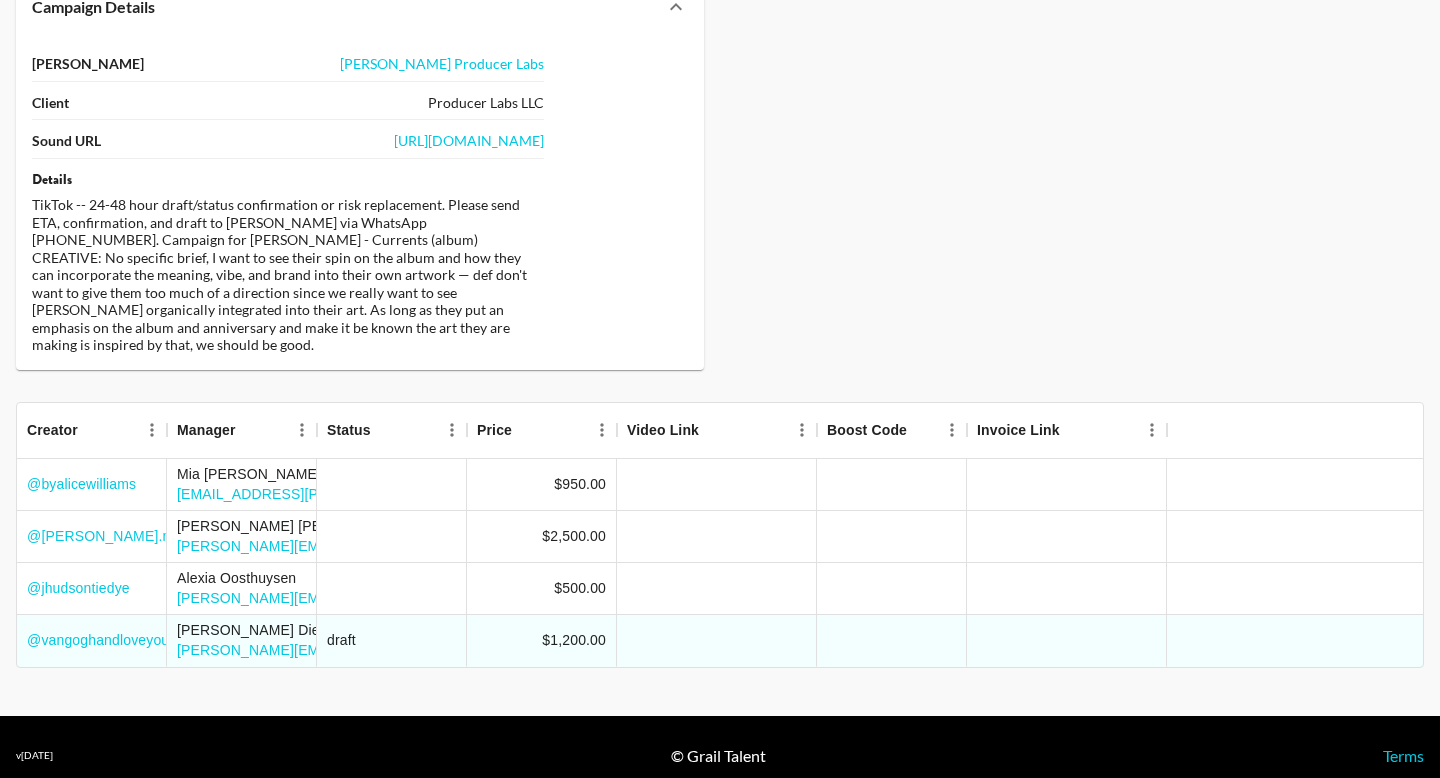 click on "Campaign Details Booker Khoi   Producer Labs Client Producer Labs LLC Sound URL https://www.tiktok.com/music/Nangs-242584997071794176 Details TikTok -- 24-48 hour draft/status confirmation or risk replacement. Please send ETA, confirmation, and draft to Chris via WhatsApp +12035101175.
Campaign for Tame Impala - Currents (album)
CREATIVE: No specific brief, I want to see their spin on the album and how they can incorporate the meaning, vibe, and brand into their own artwork — def don't want to give them too much of a direction since we really want to see Tame Impala organically integrated into their art. As long as they put an emphasis on the album and anniversary and make it be known the art they are making is inspired by that, we should be good." at bounding box center (720, 172) 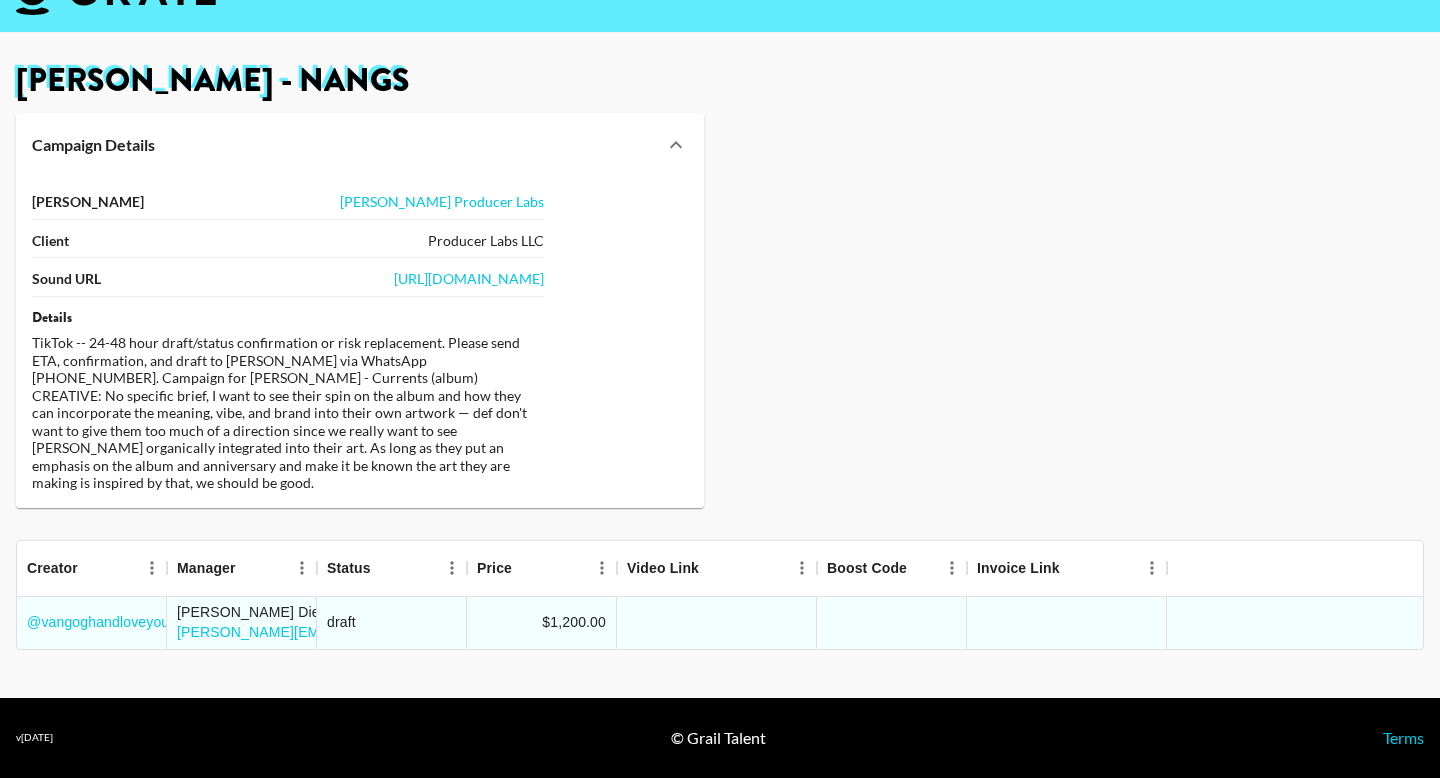 scroll, scrollTop: 29, scrollLeft: 0, axis: vertical 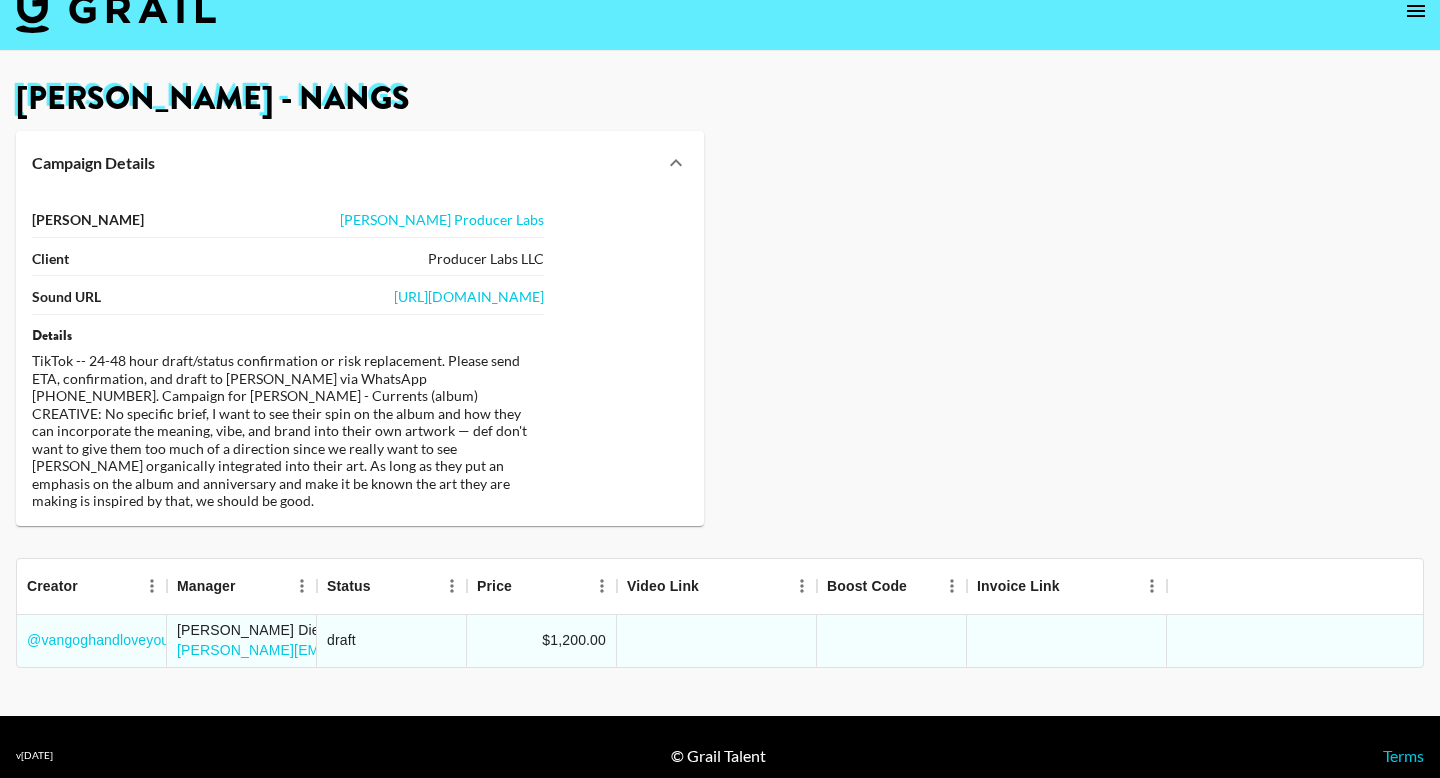 click on "Campaign Details Booker Khoi   Producer Labs Client Producer Labs LLC Sound URL https://www.tiktok.com/music/Nangs-242584997071794176 Details TikTok -- 24-48 hour draft/status confirmation or risk replacement. Please send ETA, confirmation, and draft to Chris via WhatsApp +12035101175.
Campaign for Tame Impala - Currents (album)
CREATIVE: No specific brief, I want to see their spin on the album and how they can incorporate the meaning, vibe, and brand into their own artwork — def don't want to give them too much of a direction since we really want to see Tame Impala organically integrated into their art. As long as they put an emphasis on the album and anniversary and make it be known the art they are making is inspired by that, we should be good." at bounding box center (720, 328) 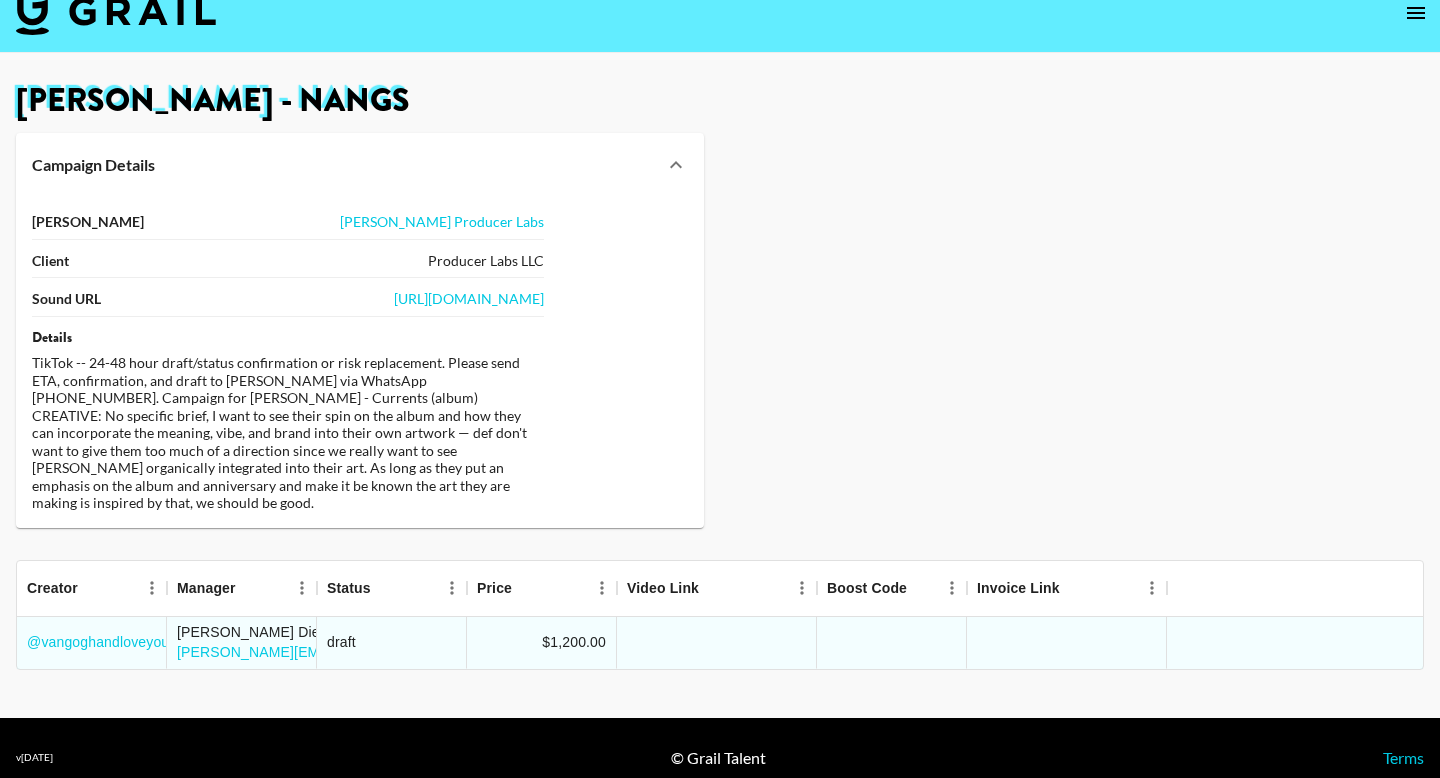 scroll, scrollTop: 29, scrollLeft: 0, axis: vertical 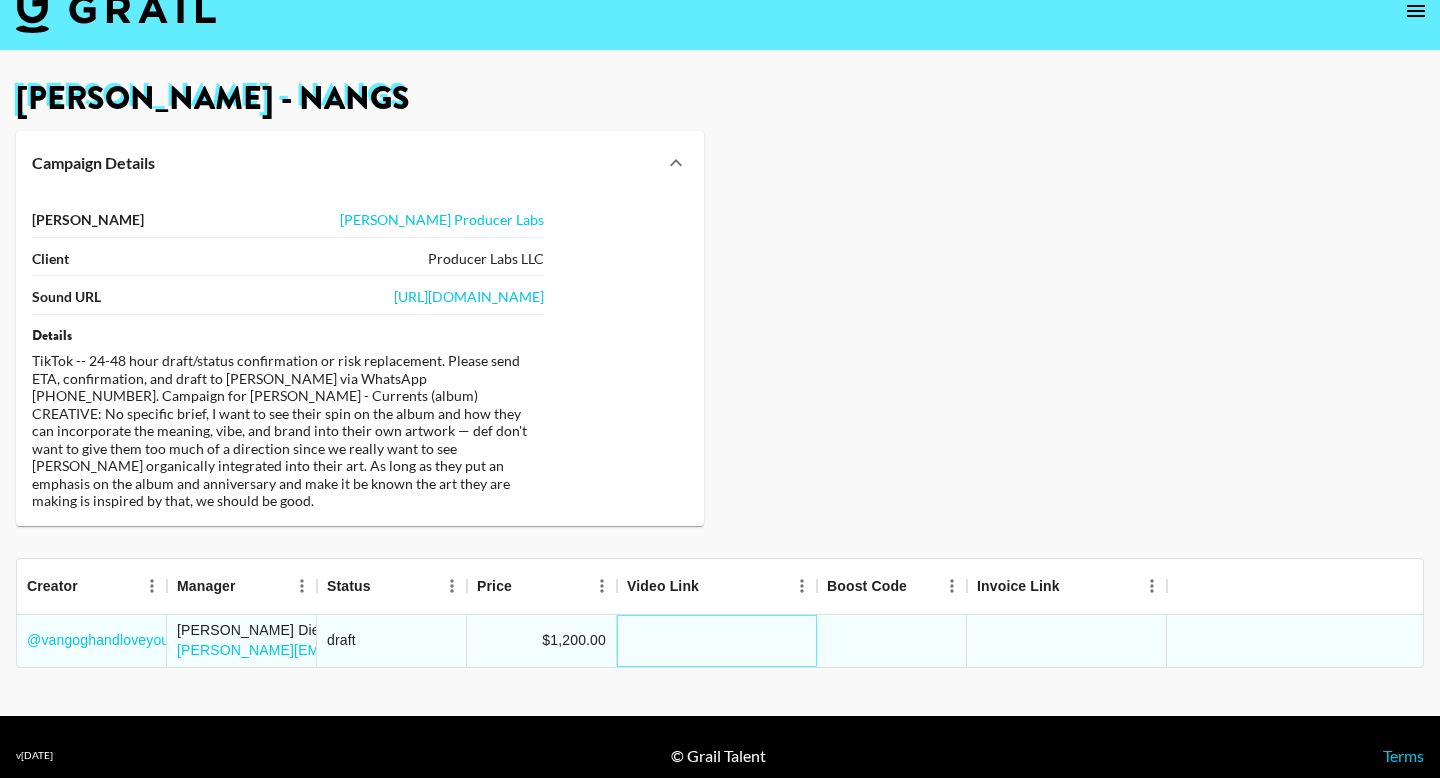click at bounding box center [717, 641] 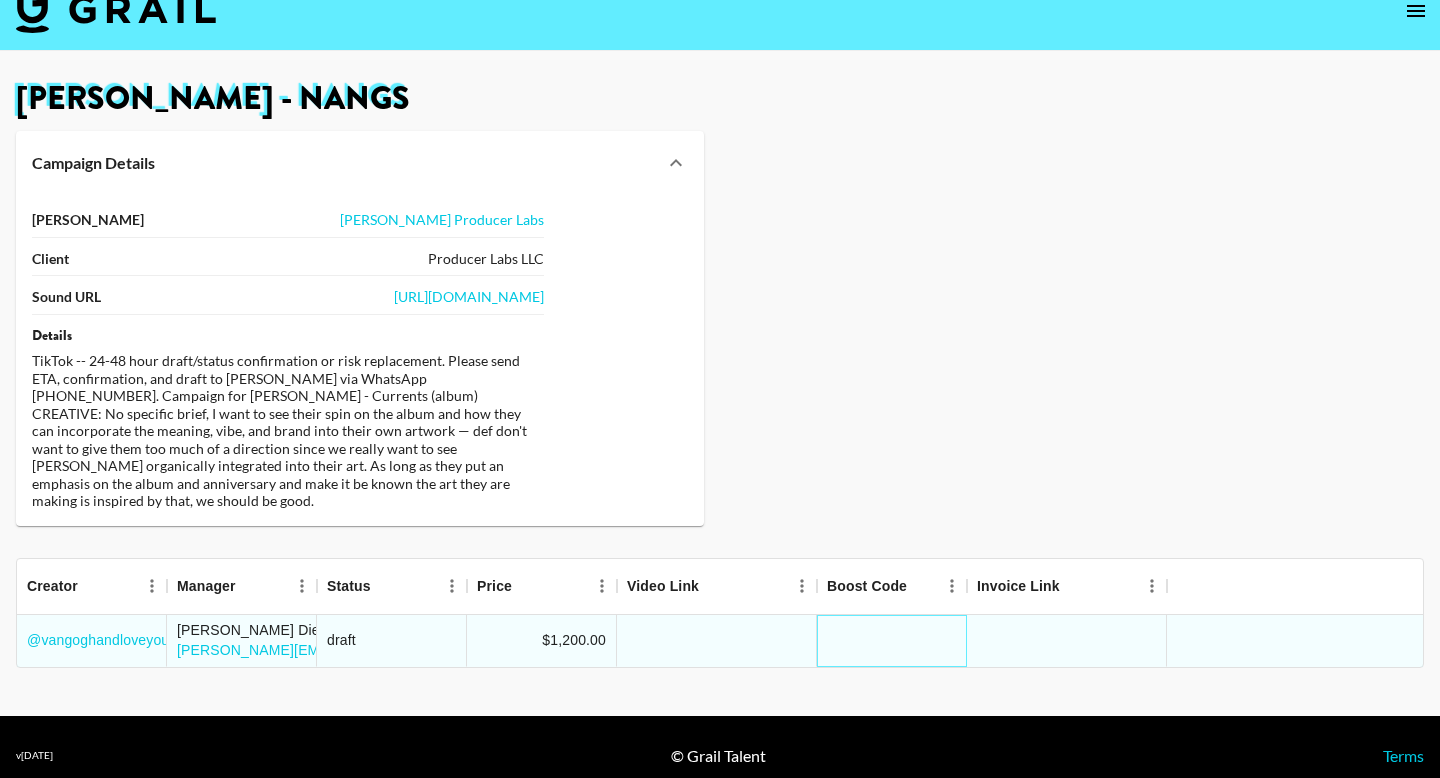 click at bounding box center (892, 641) 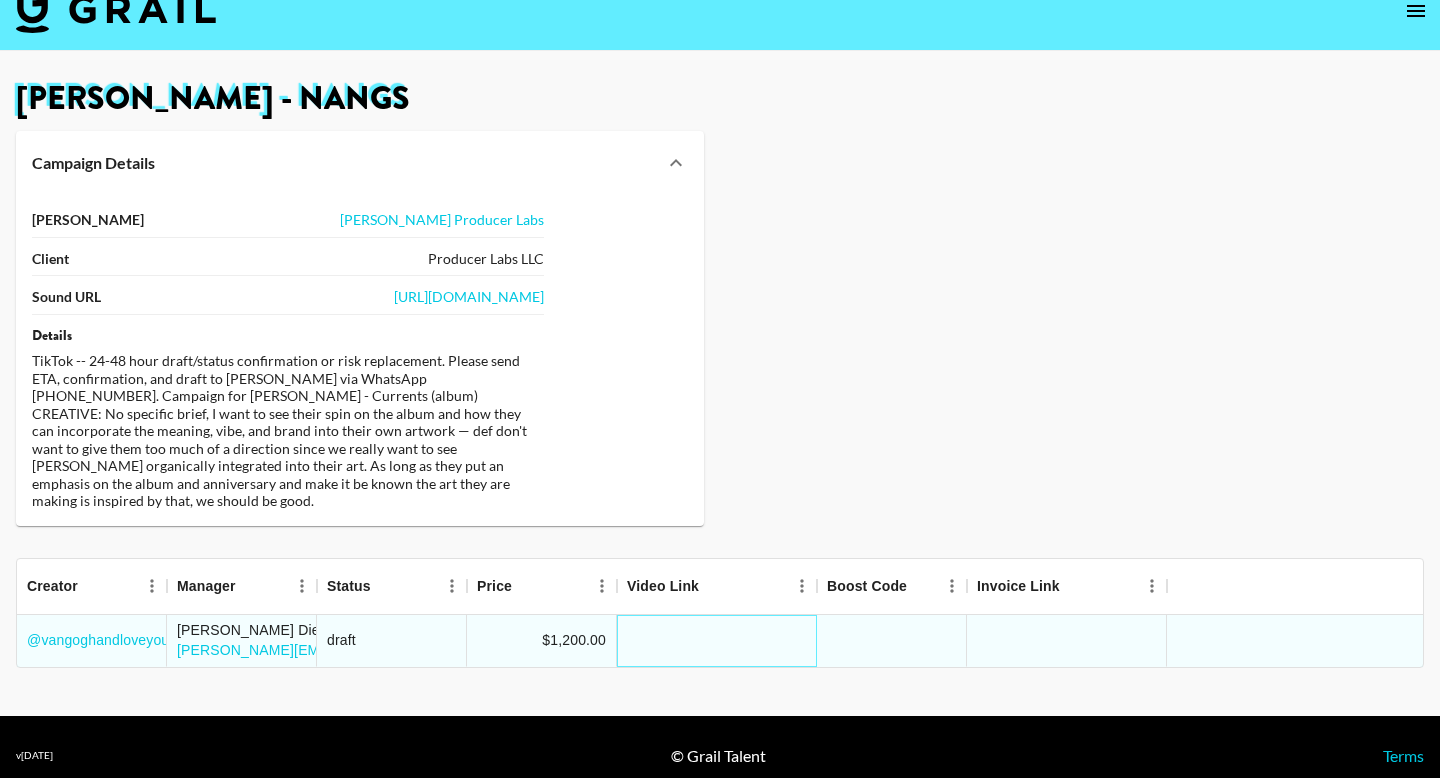 click at bounding box center (717, 641) 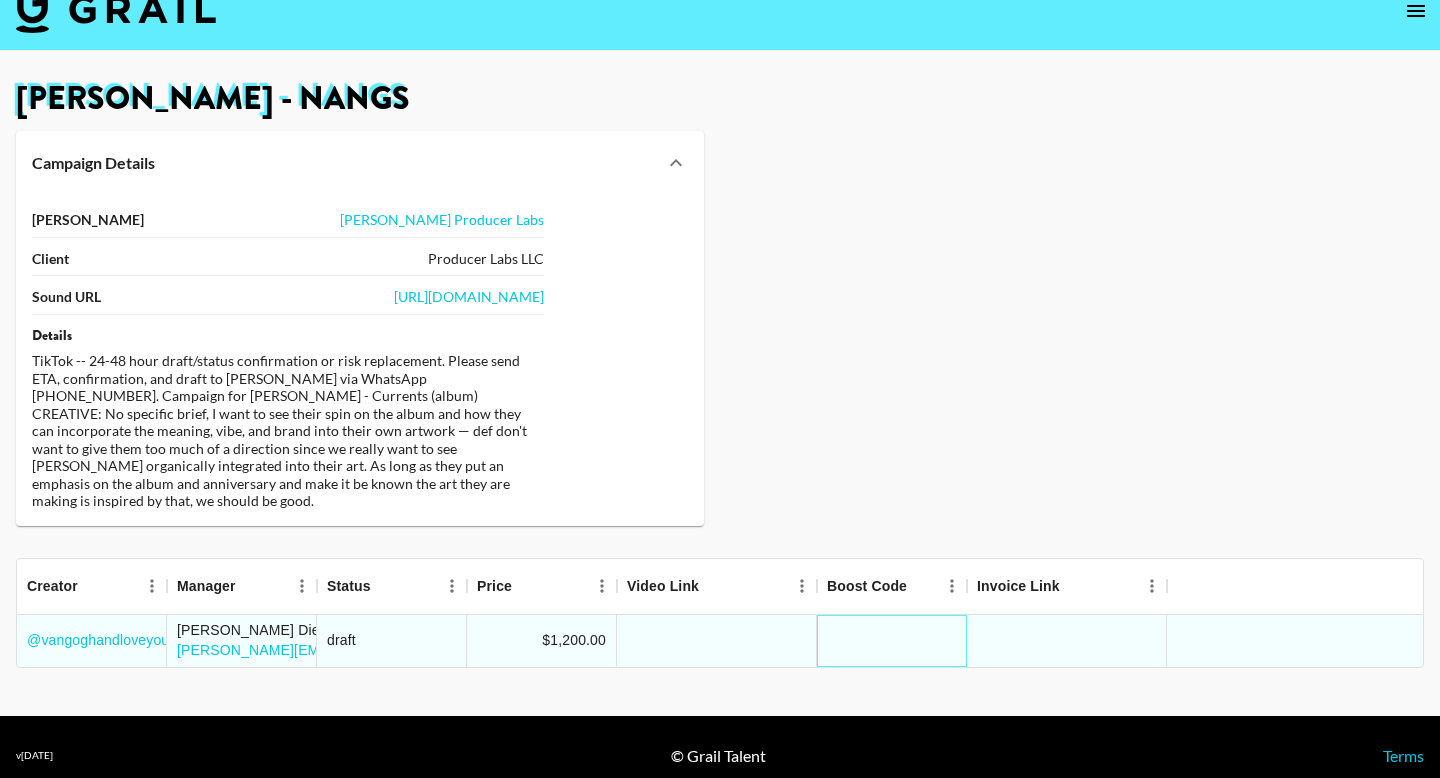 click at bounding box center [892, 641] 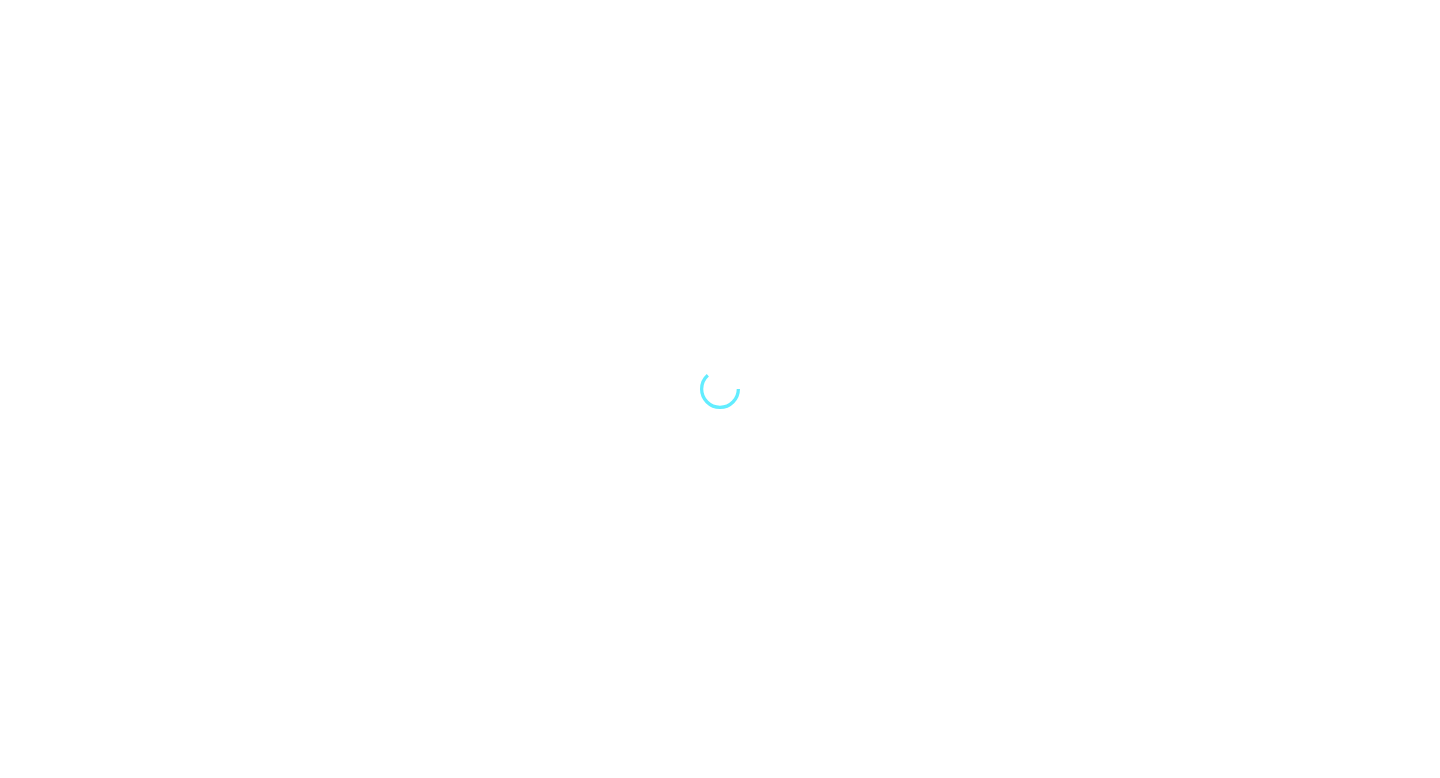 scroll, scrollTop: 0, scrollLeft: 0, axis: both 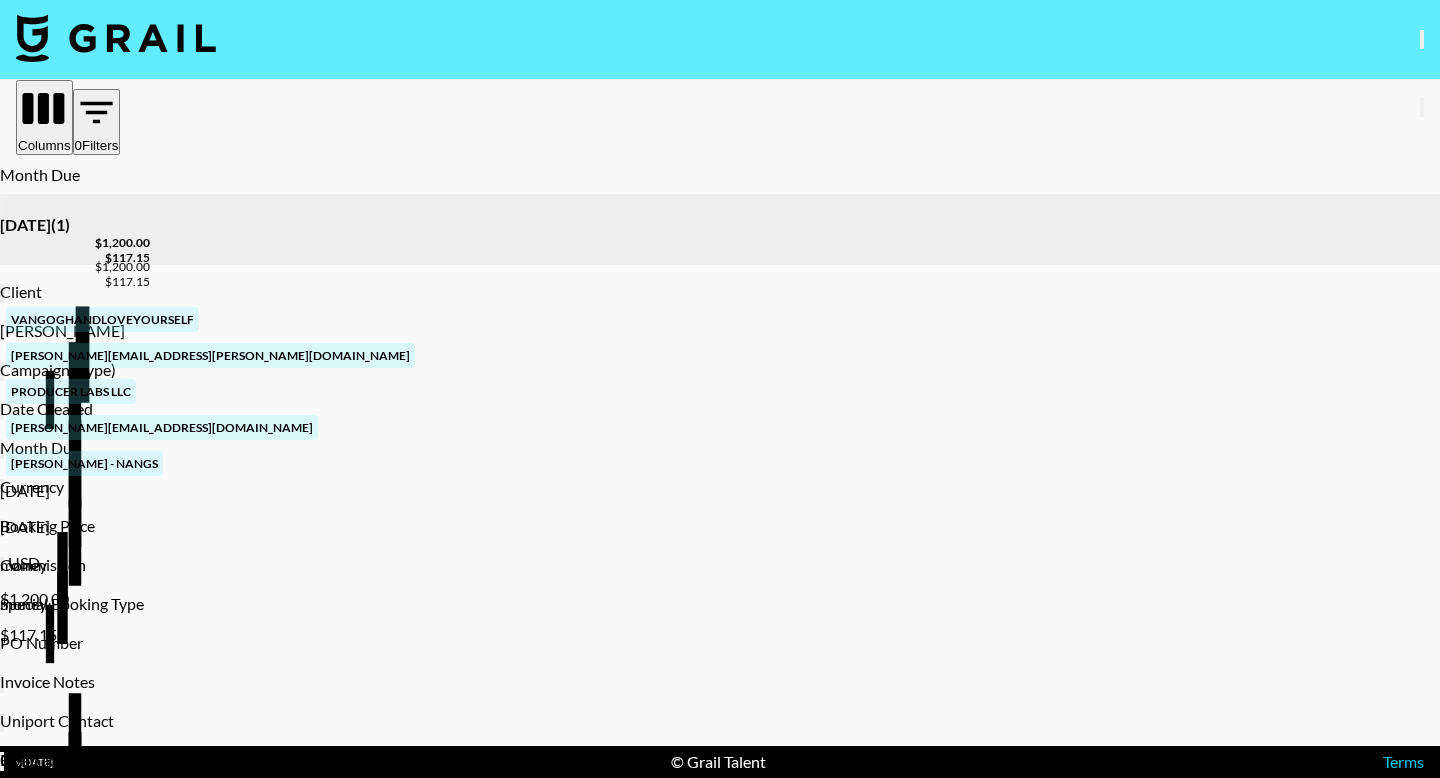 click 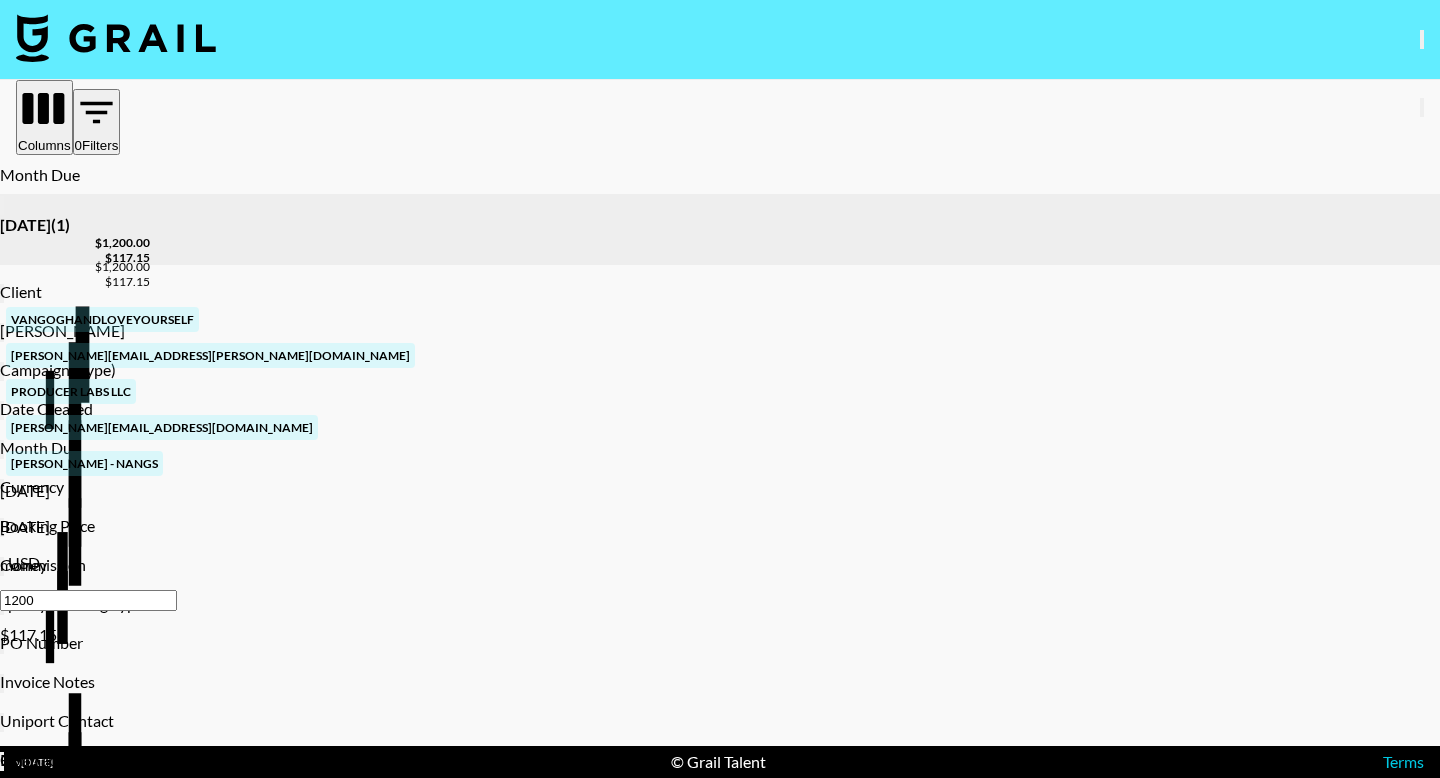 click on "Jul '25  ( 1 ) $ 1,200.00 $ 117.15 vangoghandloveyourself vanessa.diegue@grail-talent.com Producer Labs LLC khoi@producerlabs.io Tame Impala - Nangs 7/23/2025 Jul '25  USD 1200 $117.15 no" at bounding box center (1397, 226) 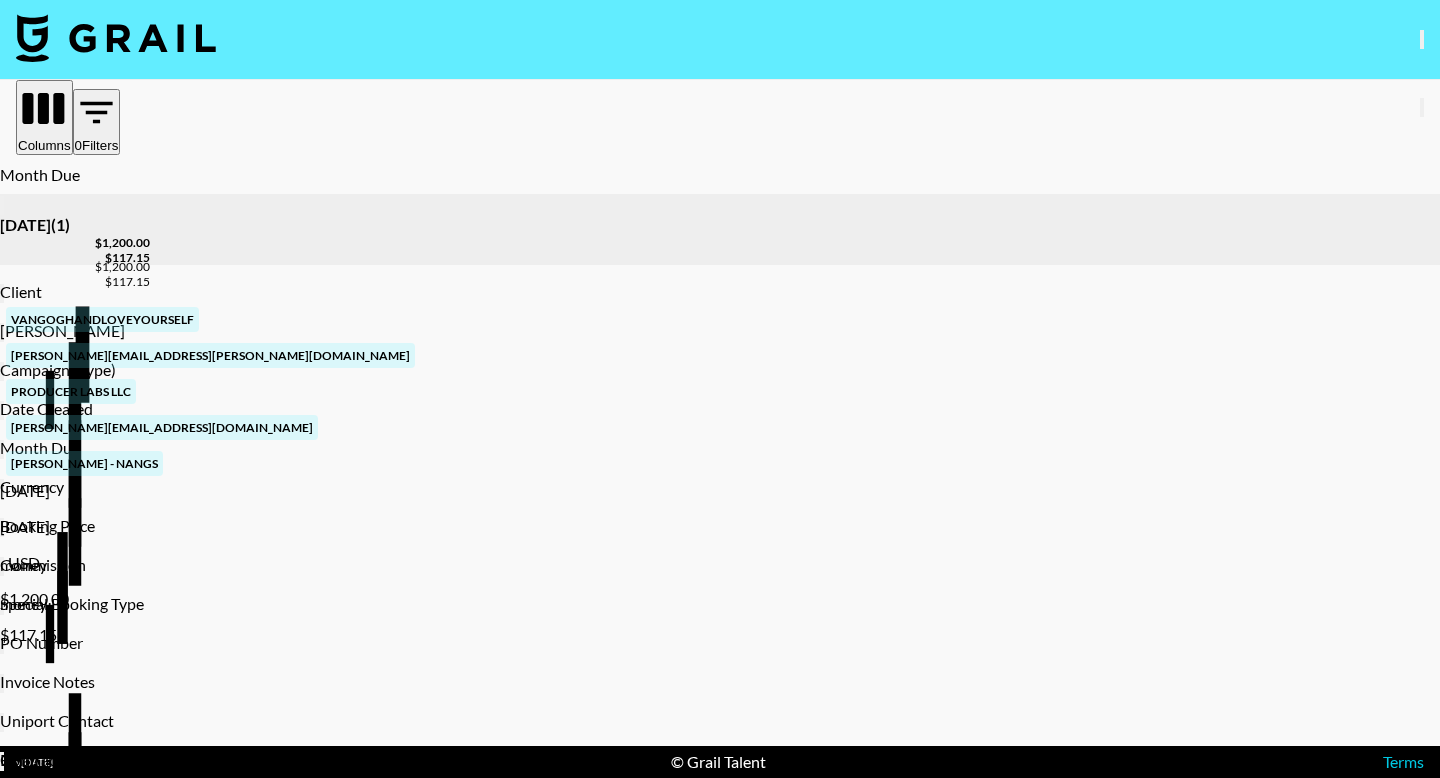 click on "USD" at bounding box center (50, 571) 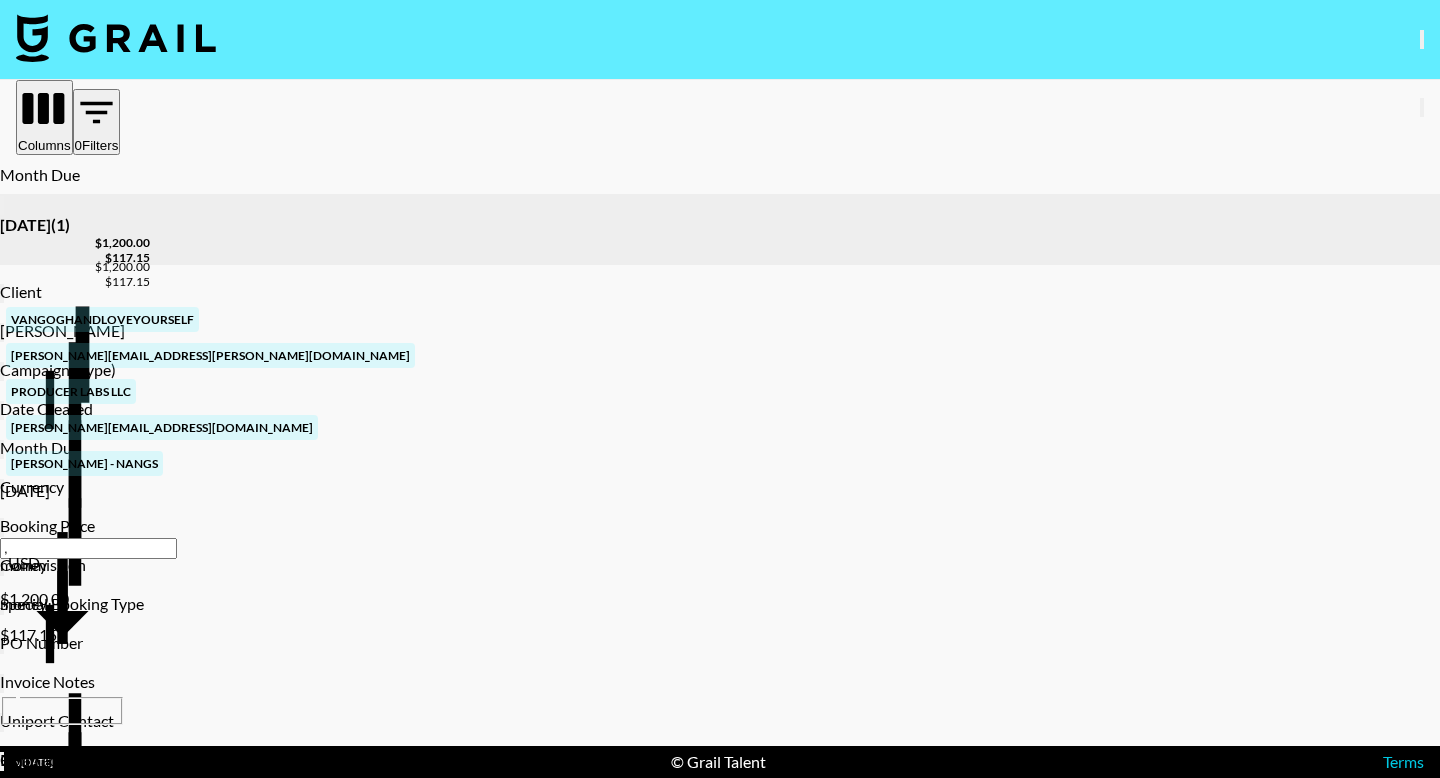 type 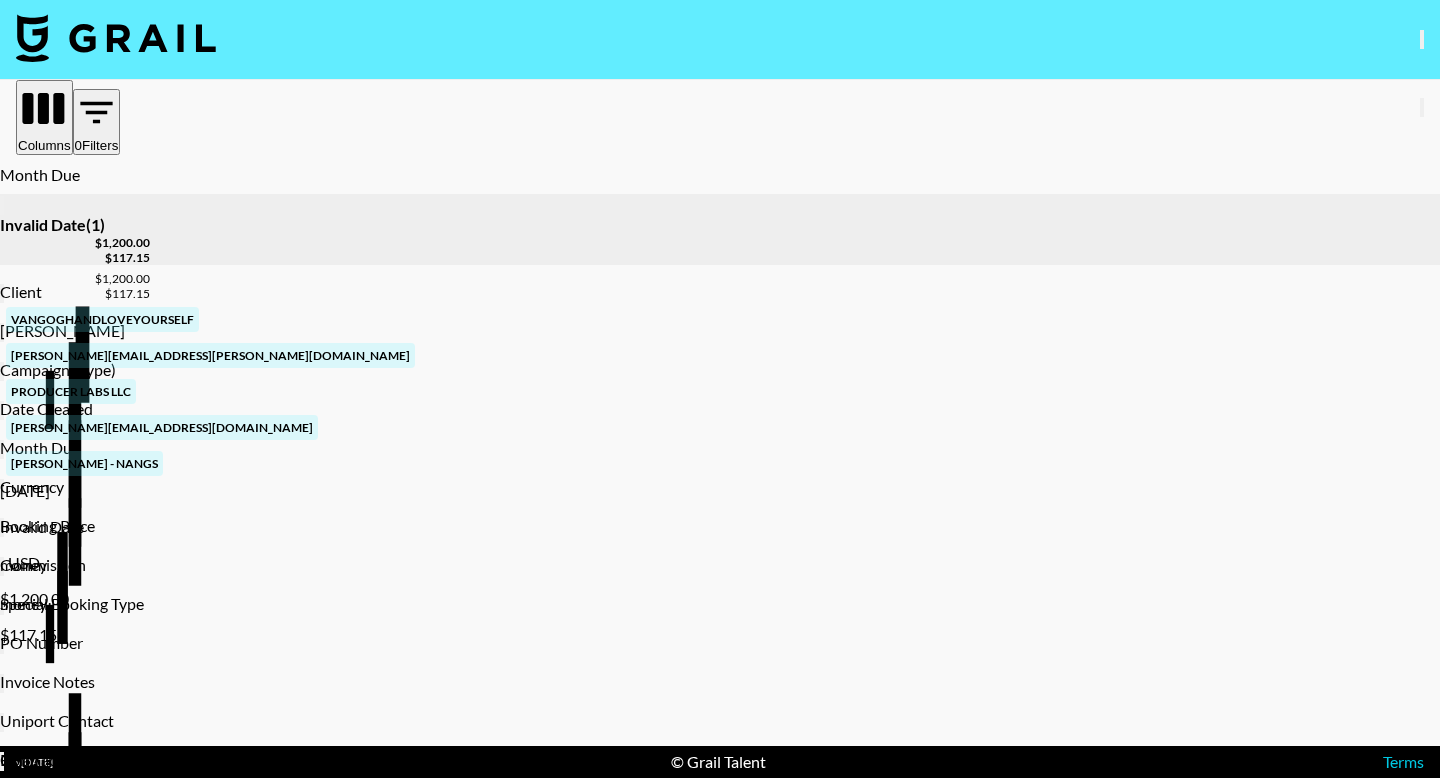 click on "Invalid Date" at bounding box center (62, 527) 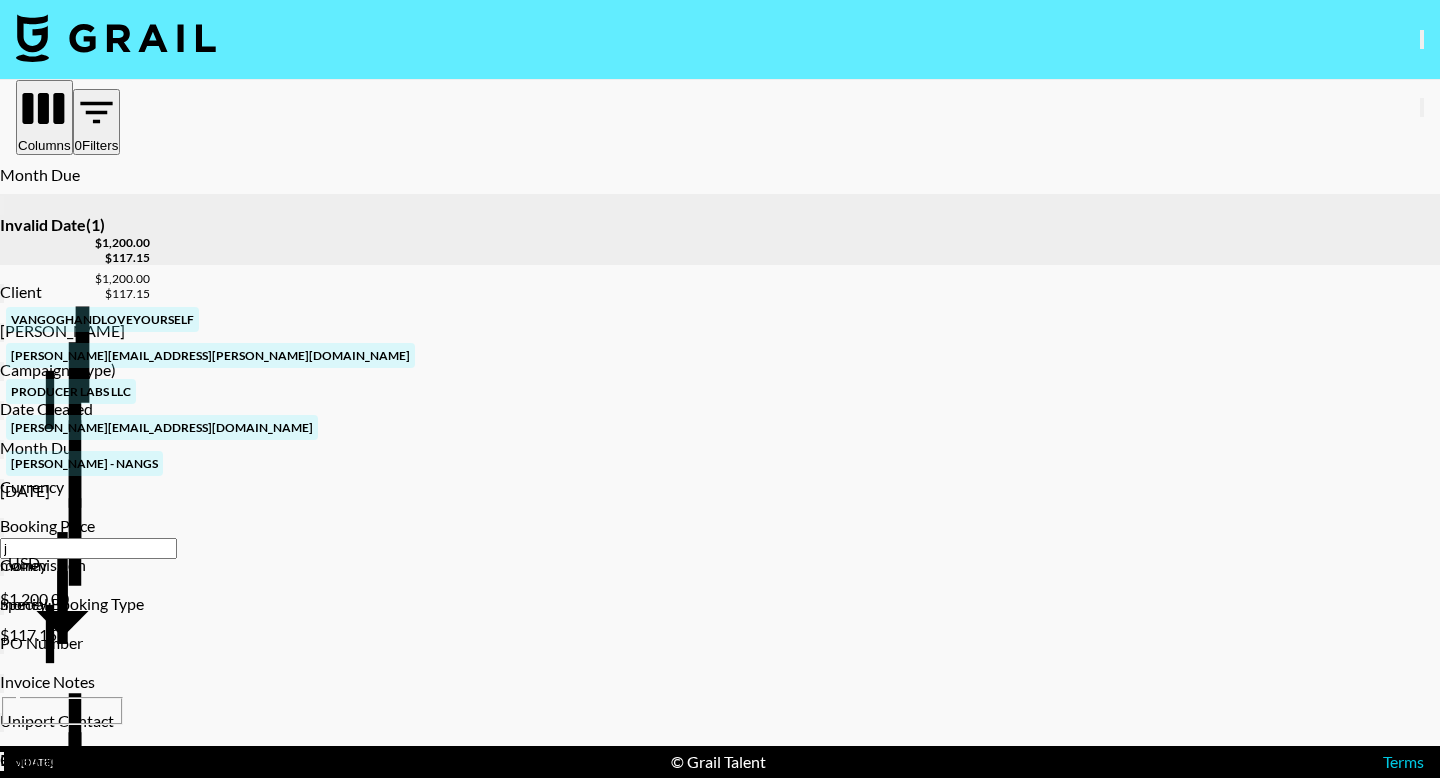 click on "Jul '25" at bounding box center (740, 1044) 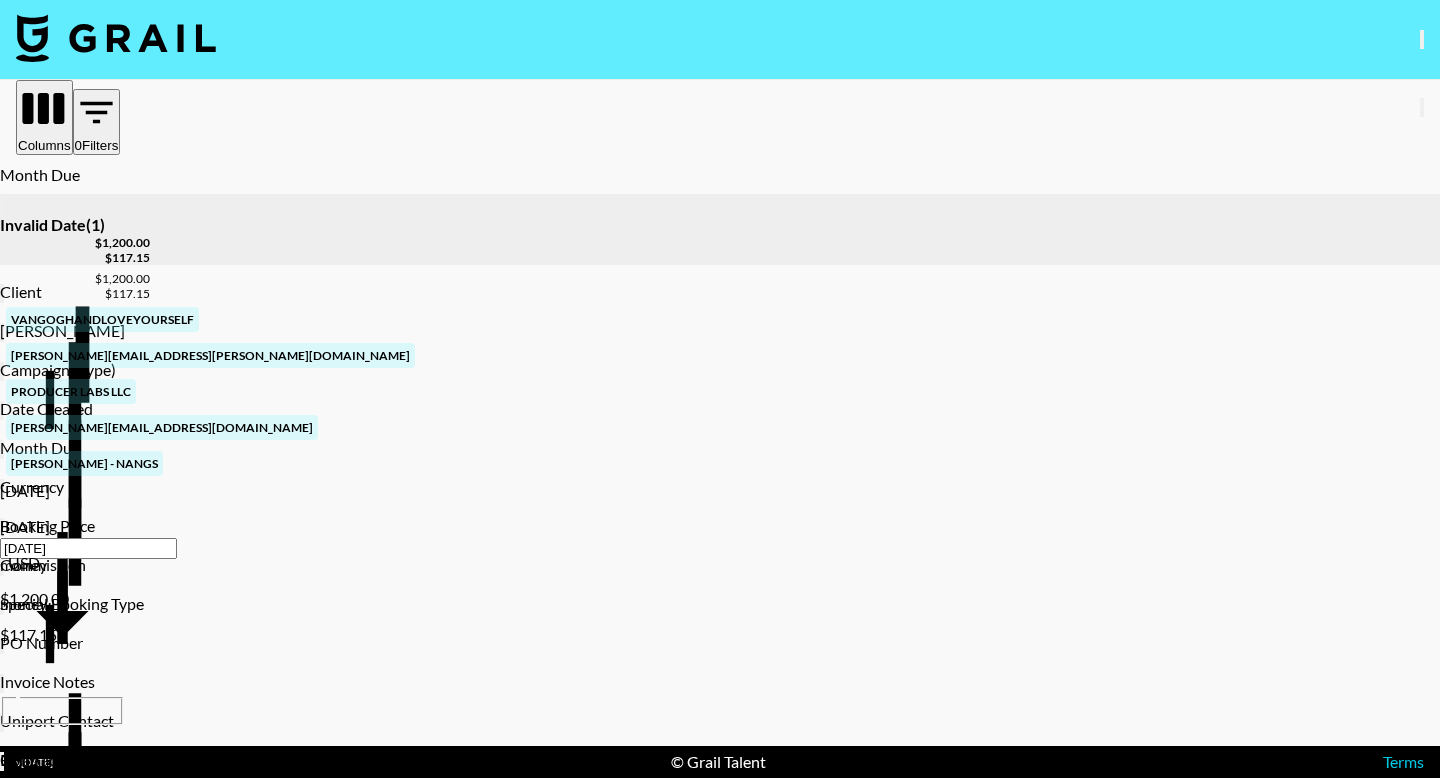 click on "Invalid Date  ( 1 ) $ 1,200.00 $ 117.15 vangoghandloveyourself vanessa.diegue@grail-talent.com Producer Labs LLC khoi@producerlabs.io Tame Impala - Nangs 7/23/2025 Jul '25 Jul '25 ​  USD $1,200.00 $117.15 no" at bounding box center [1397, 232] 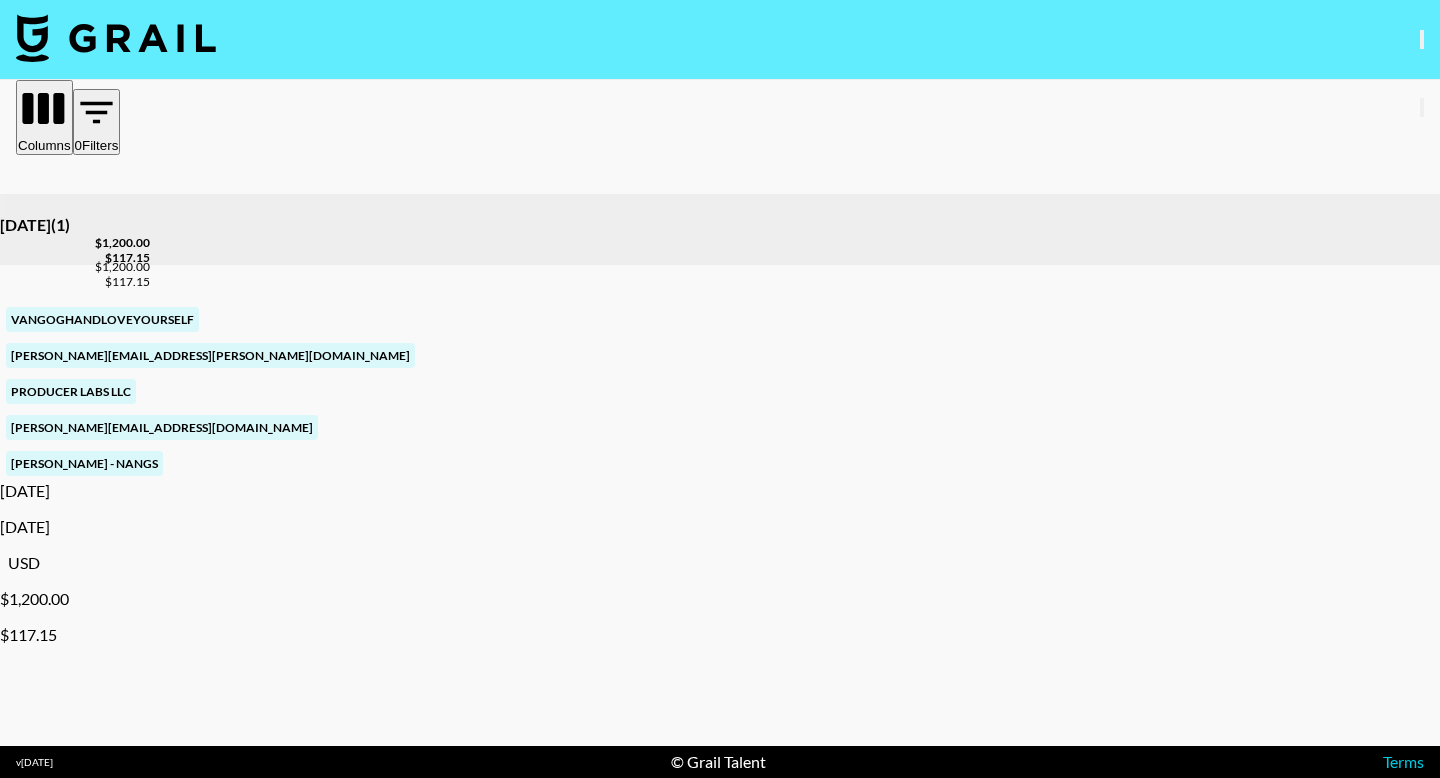 scroll, scrollTop: 0, scrollLeft: 1250, axis: horizontal 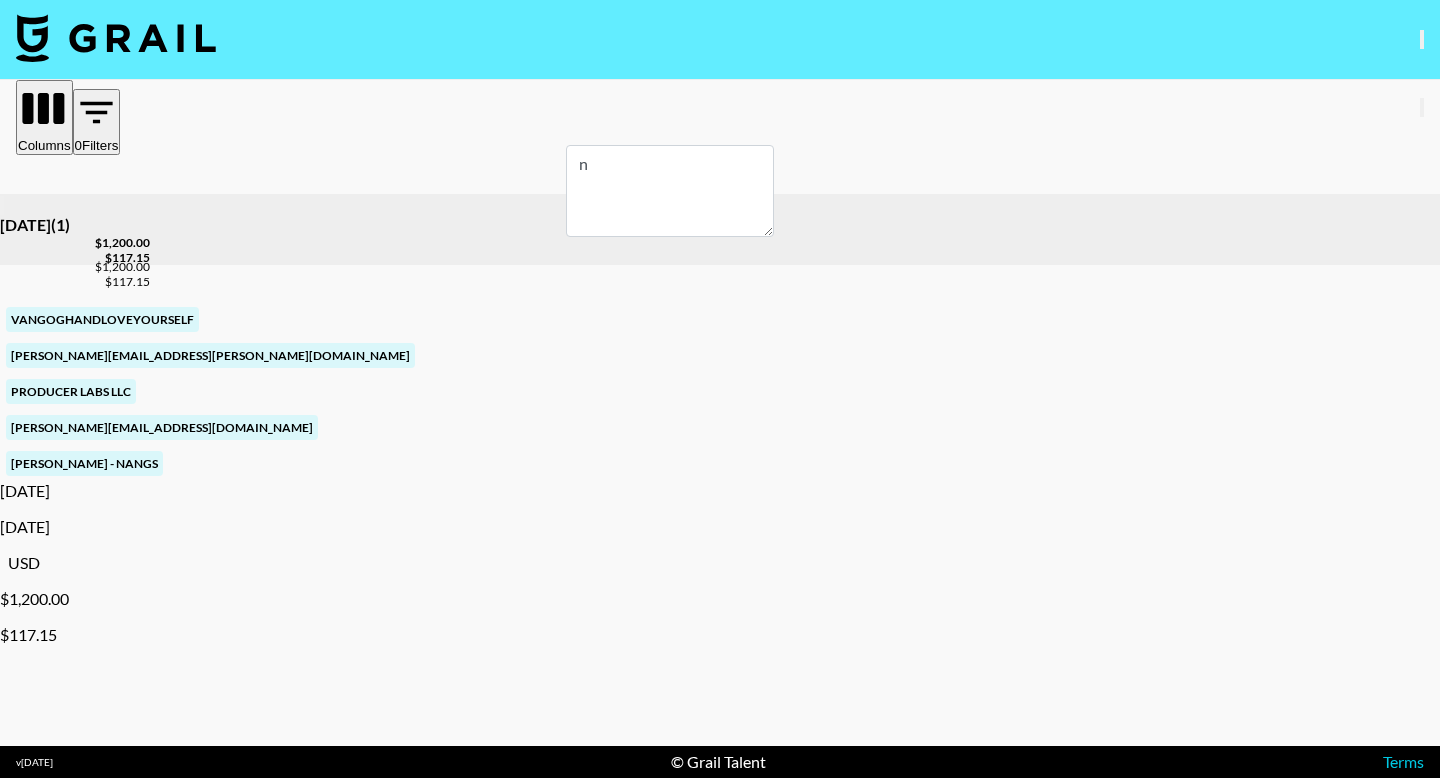 click on "n" at bounding box center (670, 191) 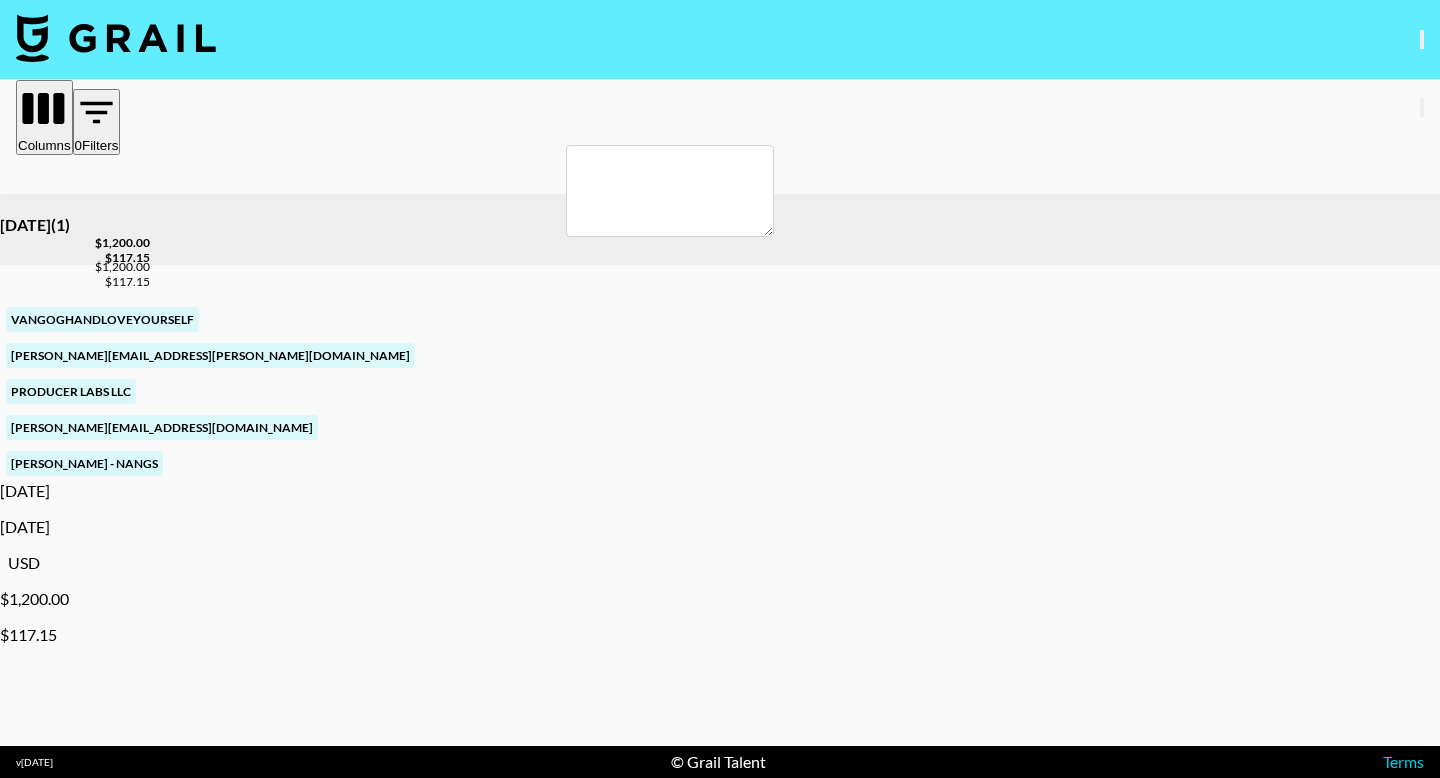 type 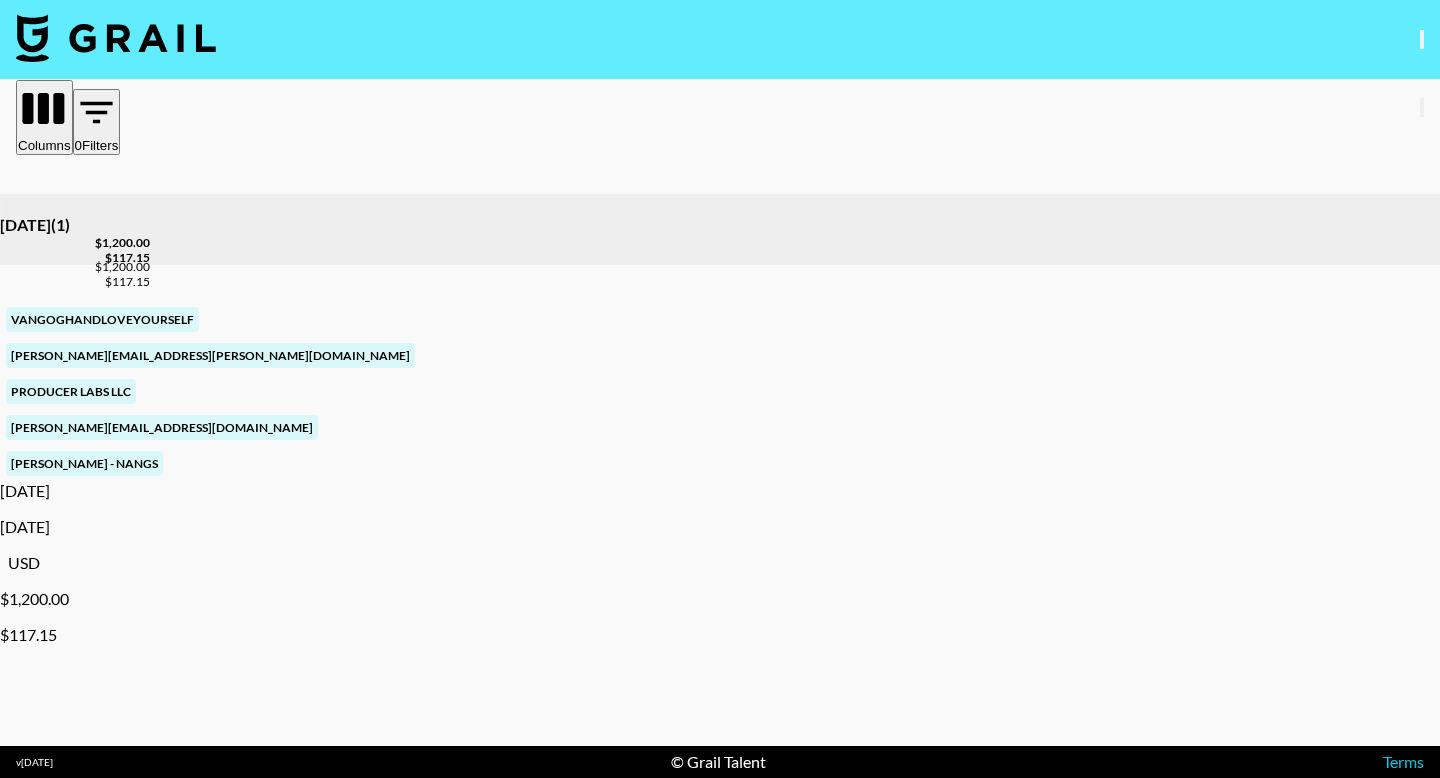 scroll, scrollTop: 0, scrollLeft: 1355, axis: horizontal 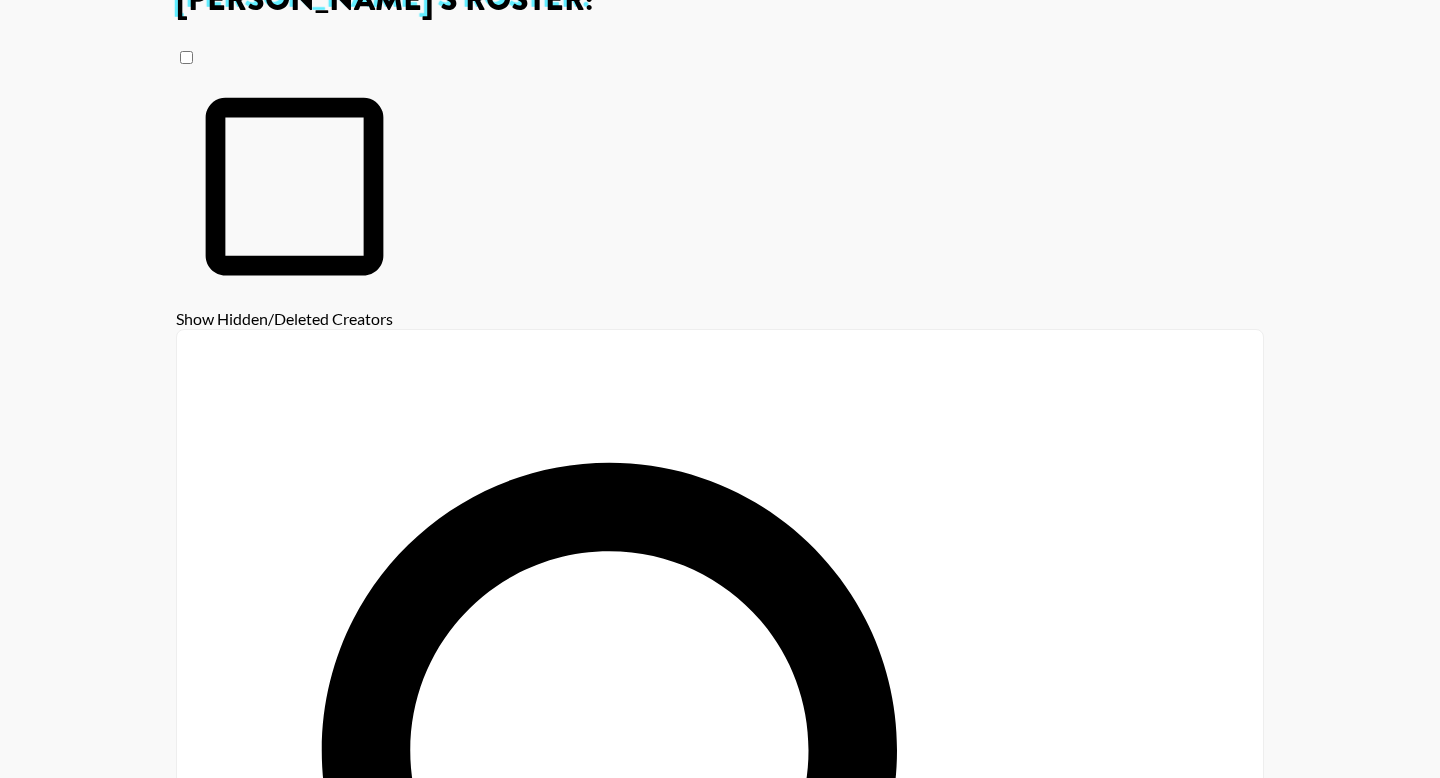 select on "id" 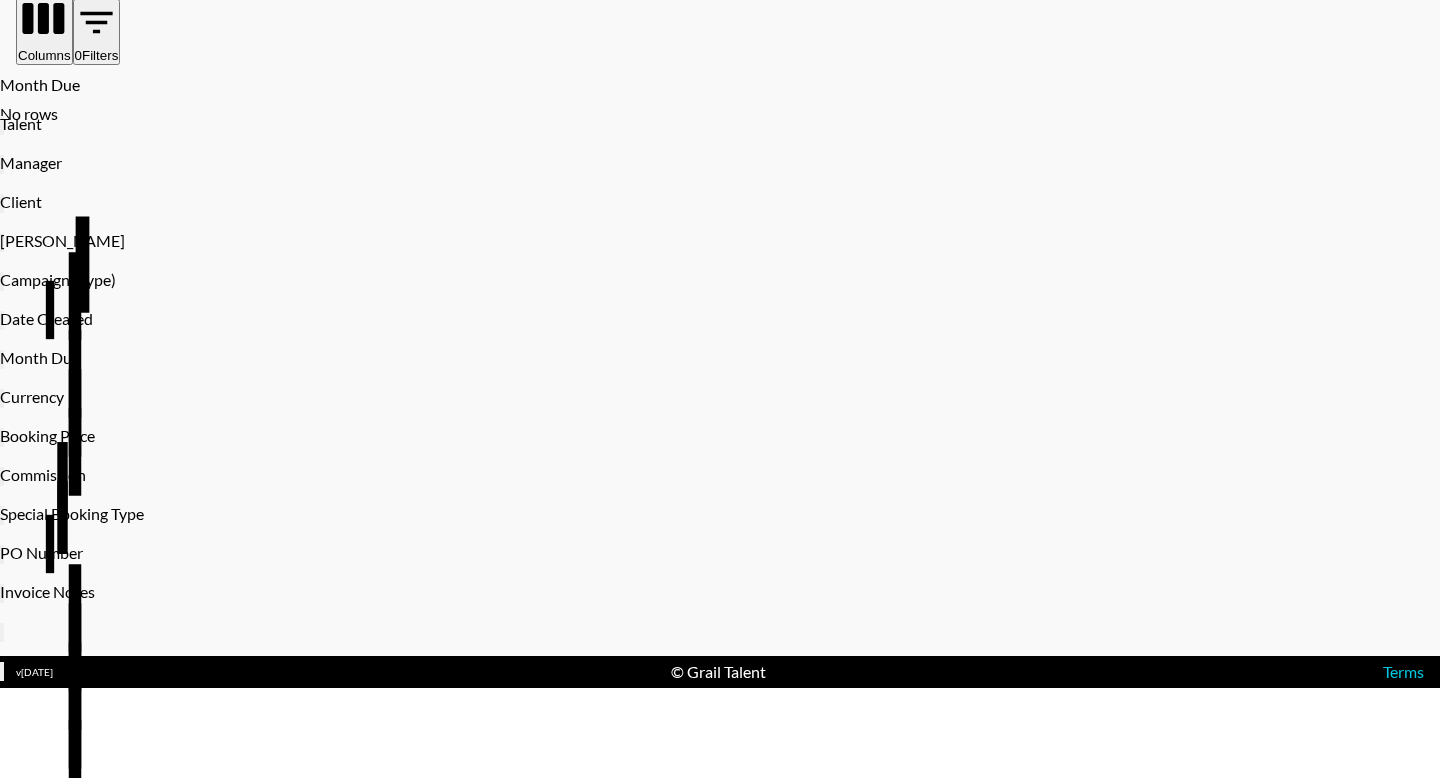 scroll, scrollTop: 0, scrollLeft: 0, axis: both 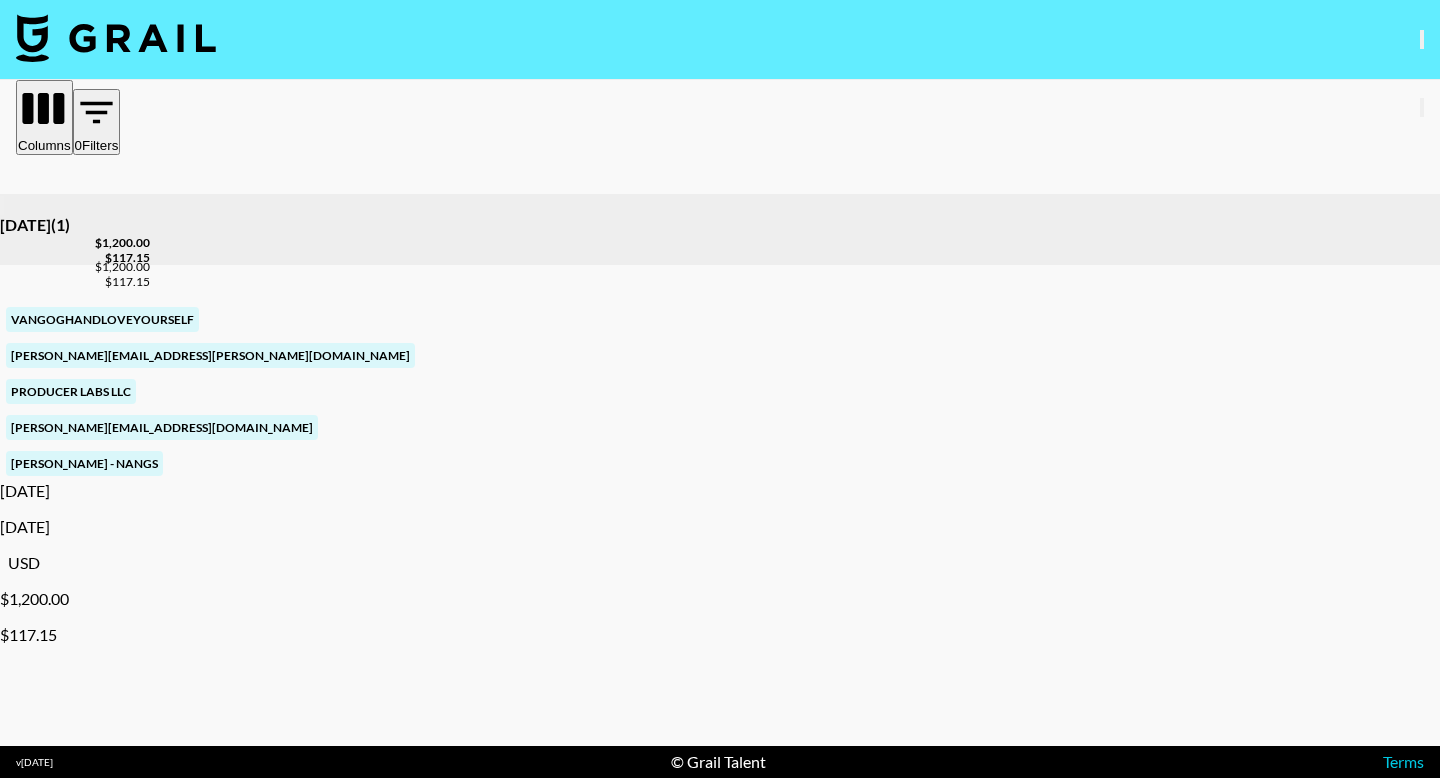 click at bounding box center [75, 931] 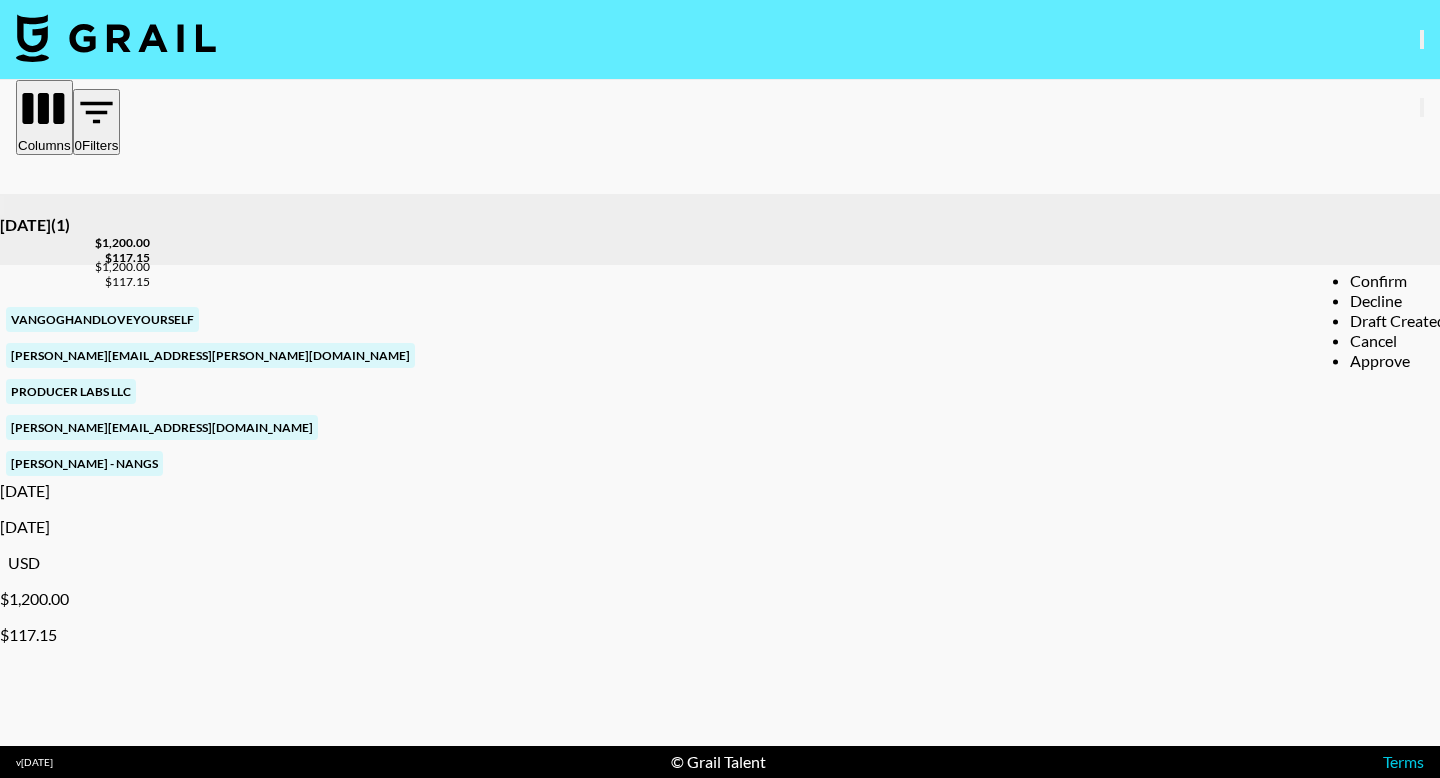 click on "Approve" at bounding box center [1398, 361] 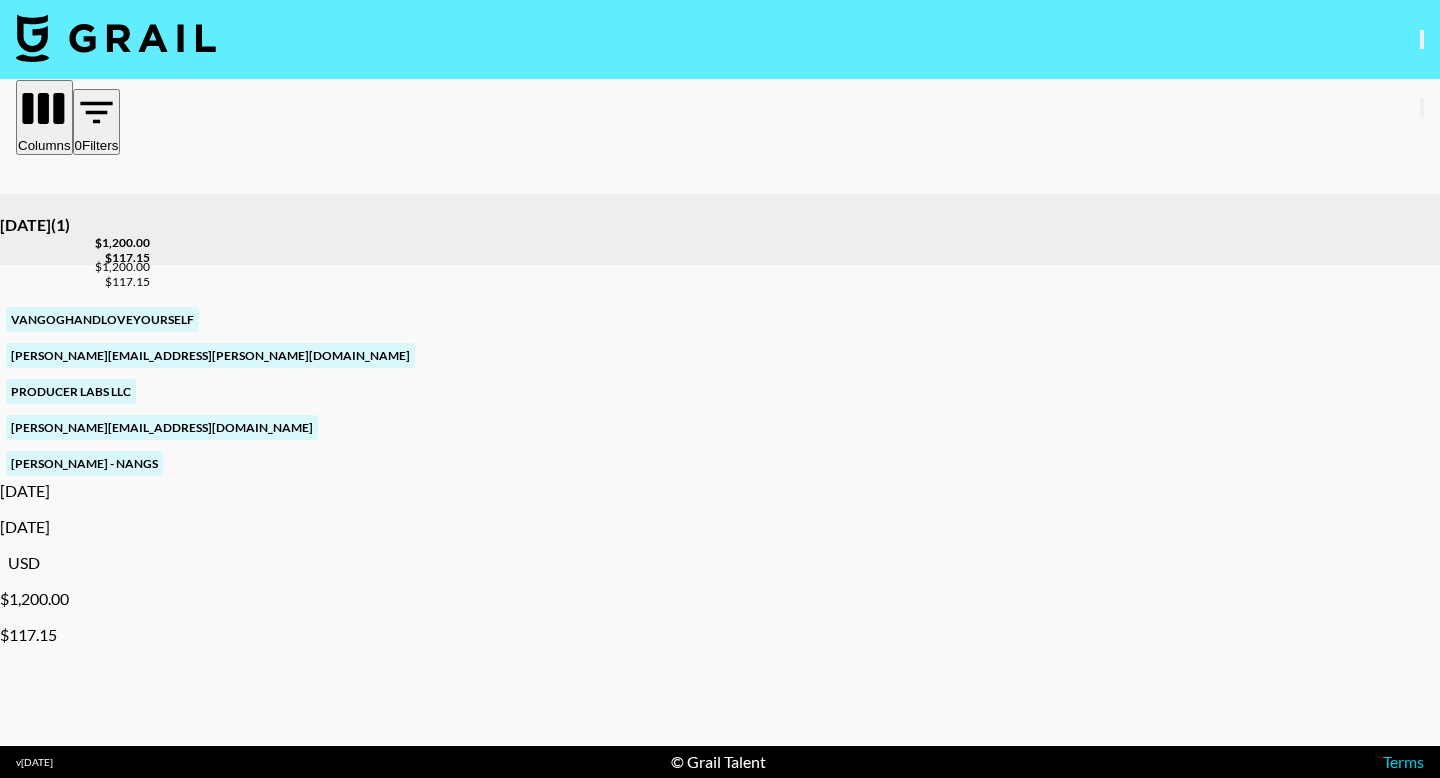 click at bounding box center (720, 778) 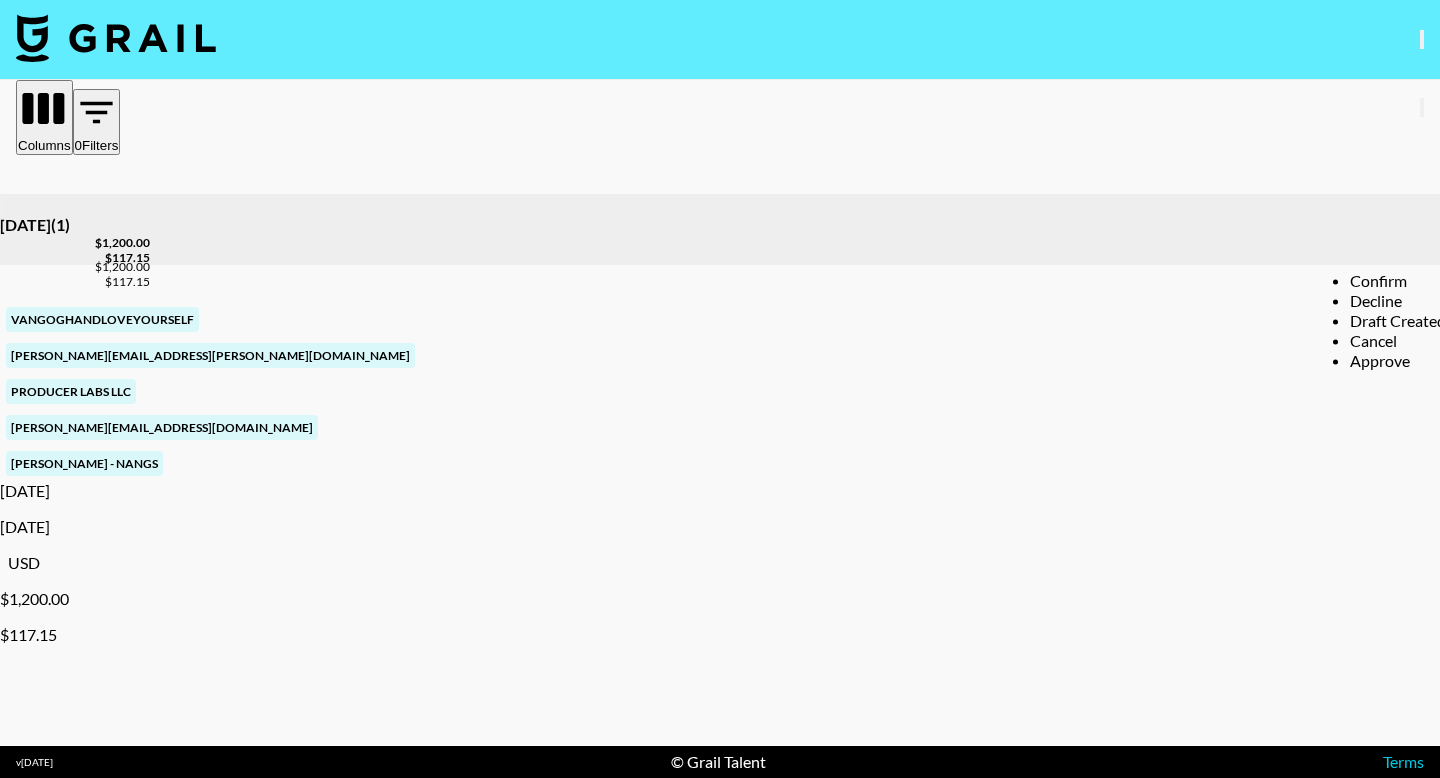 click on "Approve" at bounding box center [1398, 361] 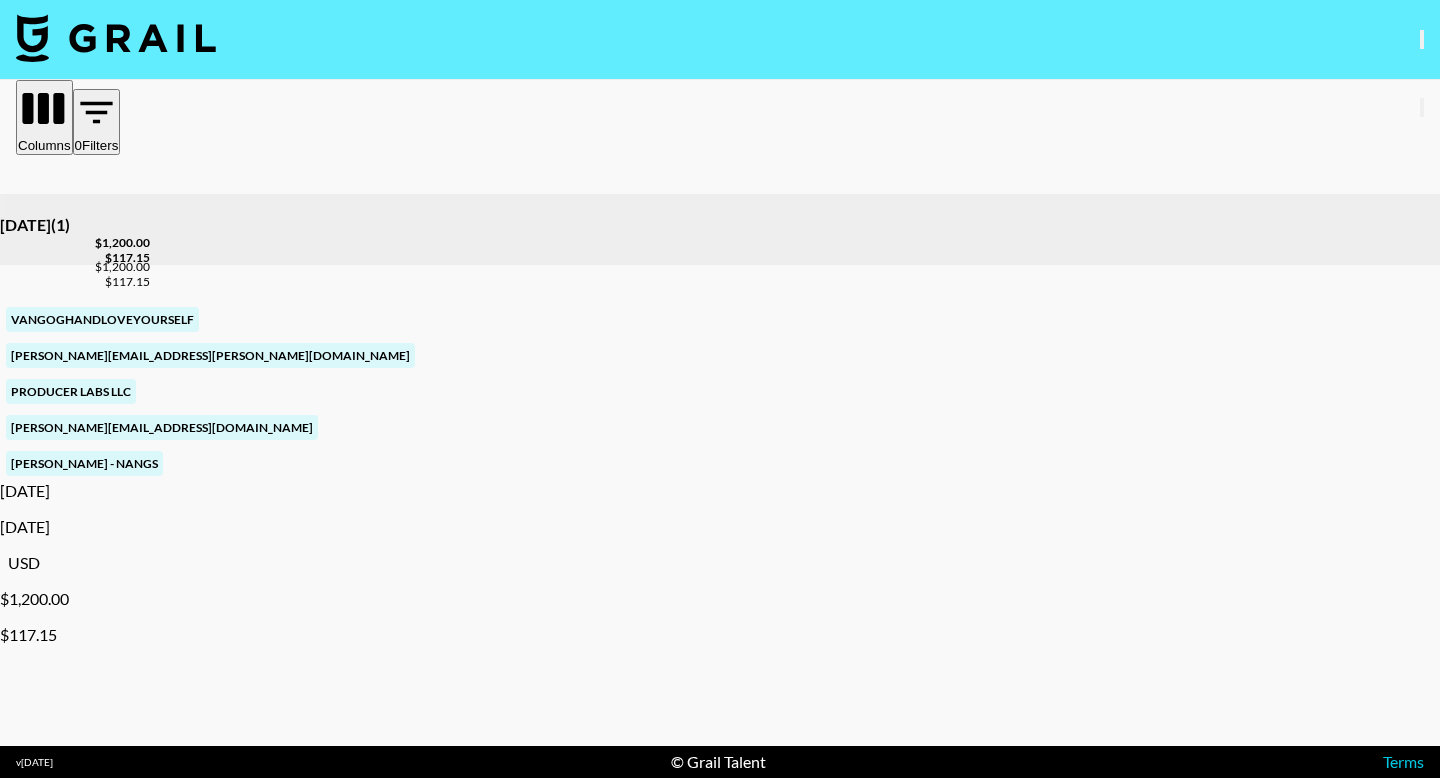 click at bounding box center [720, 778] 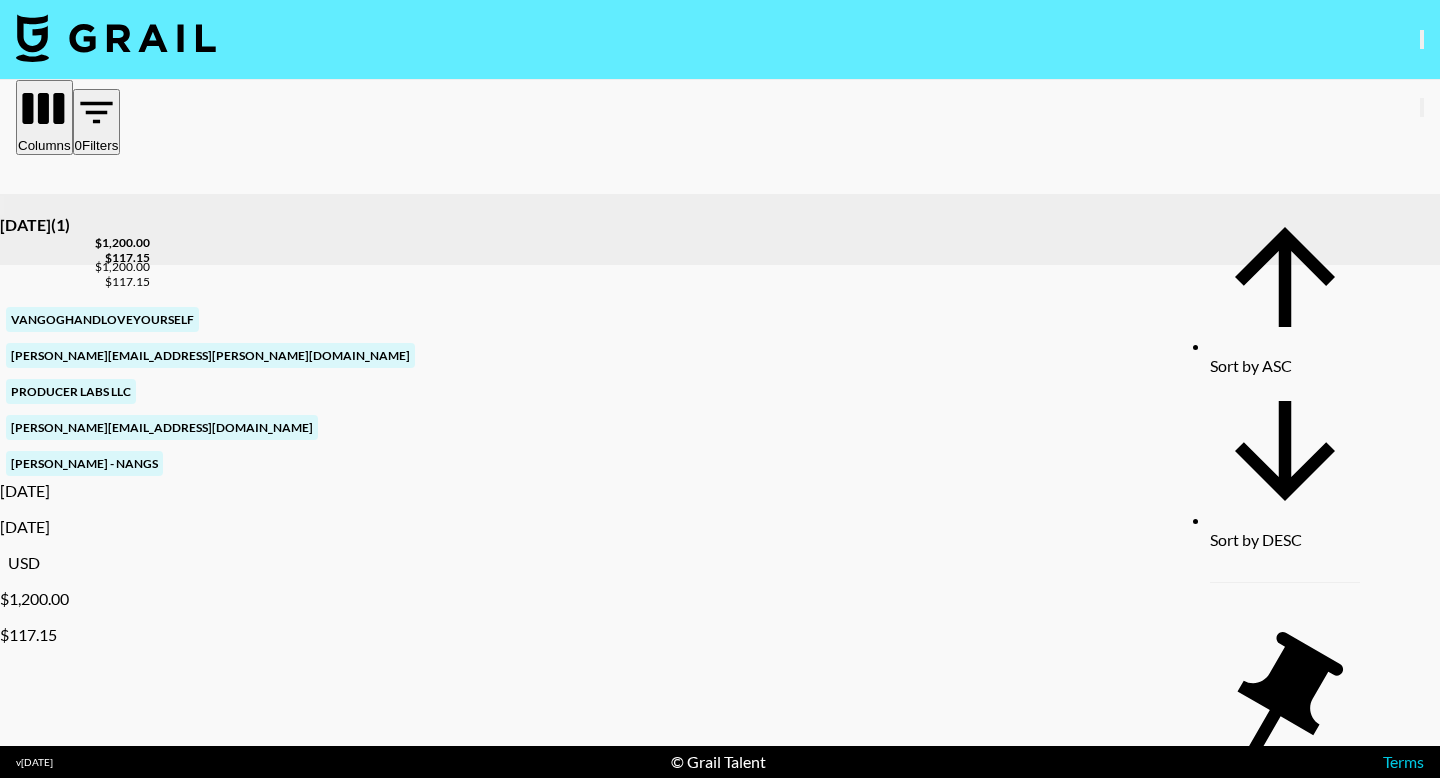click on "Jul '25  ( 1 ) $ 1,200.00 $ 117.15 vangoghandloveyourself vanessa.diegue@grail-talent.com Producer Labs LLC khoi@producerlabs.io Tame Impala - Nangs 7/23/2025 Jul '25  USD $1,200.00 $117.15 no" at bounding box center [1397, 226] 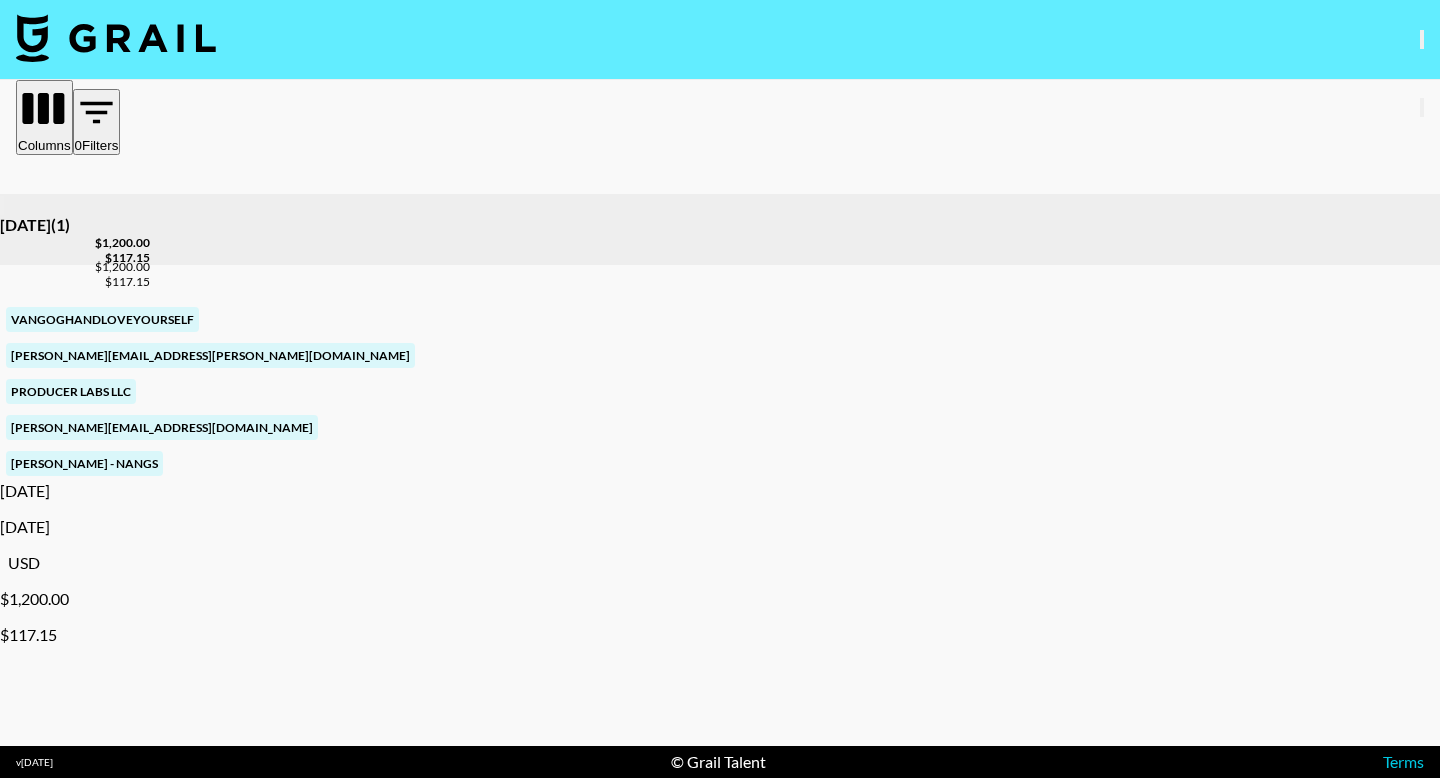 scroll, scrollTop: 0, scrollLeft: 1355, axis: horizontal 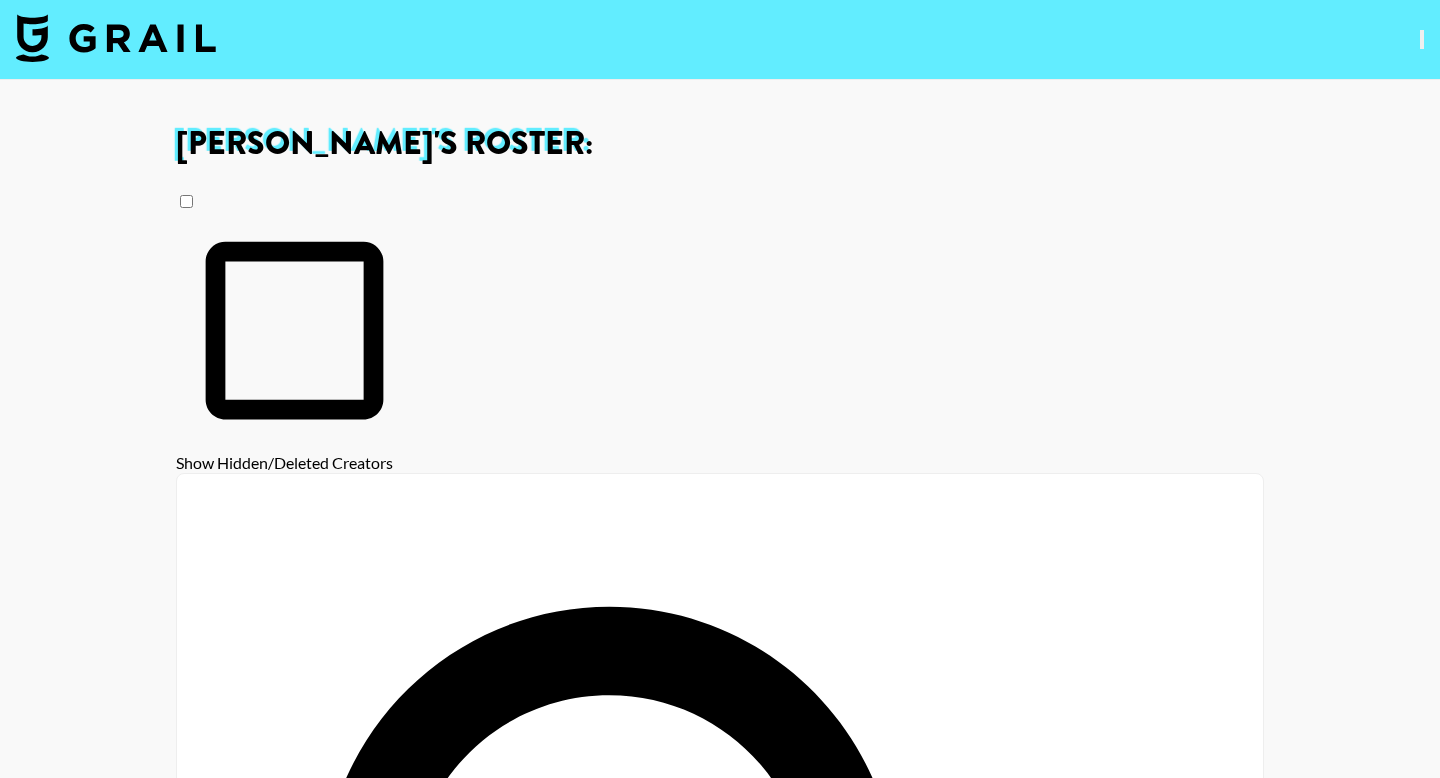 select on "id" 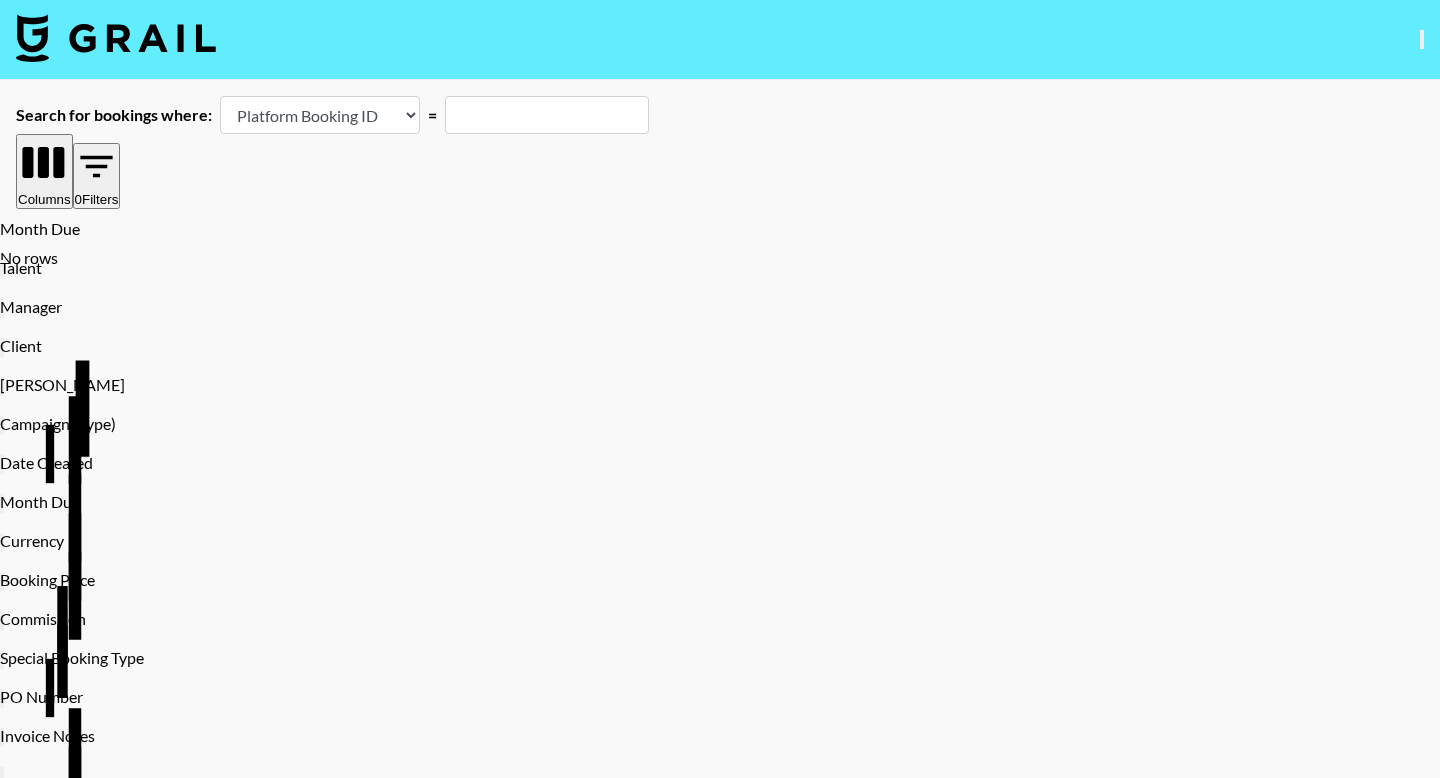 scroll, scrollTop: 144, scrollLeft: 0, axis: vertical 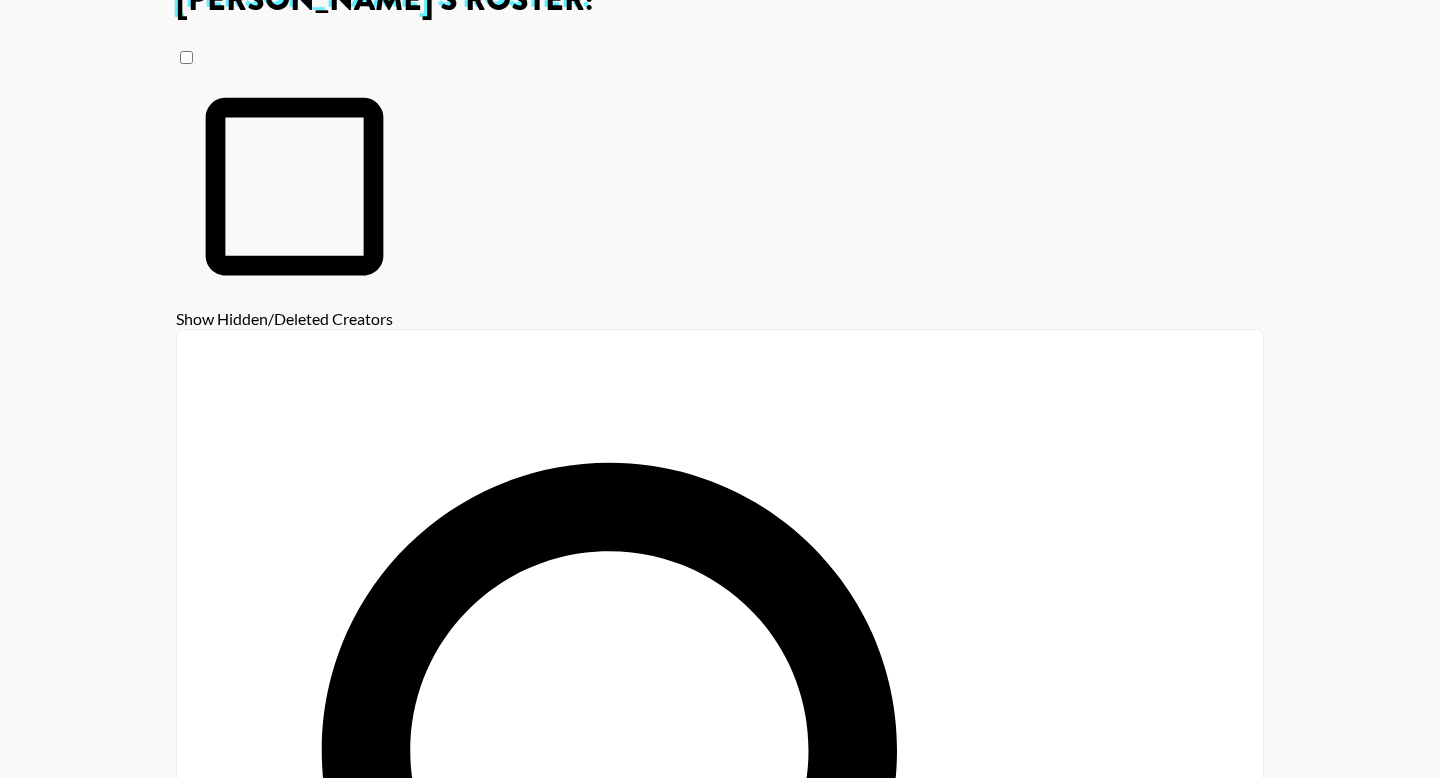 select on "id" 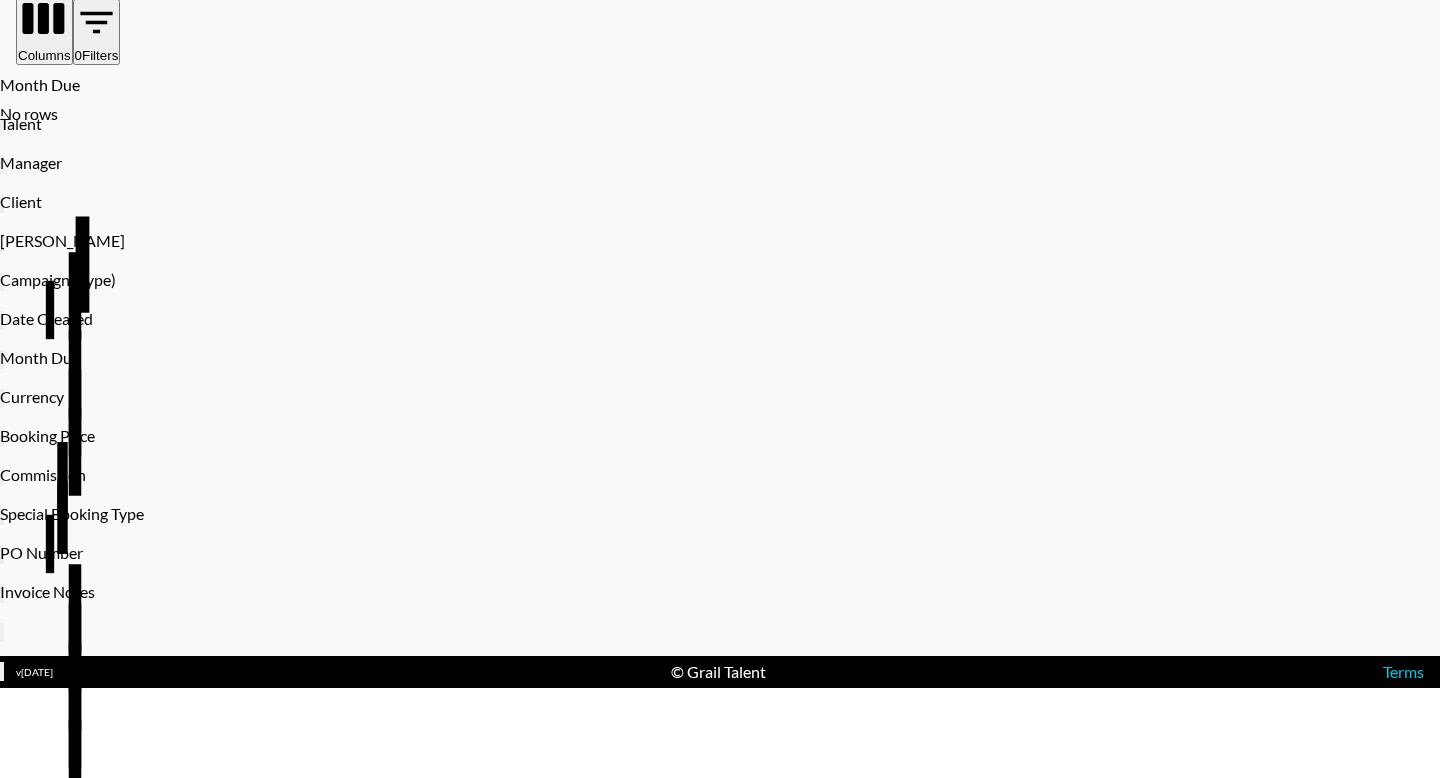scroll, scrollTop: 0, scrollLeft: 0, axis: both 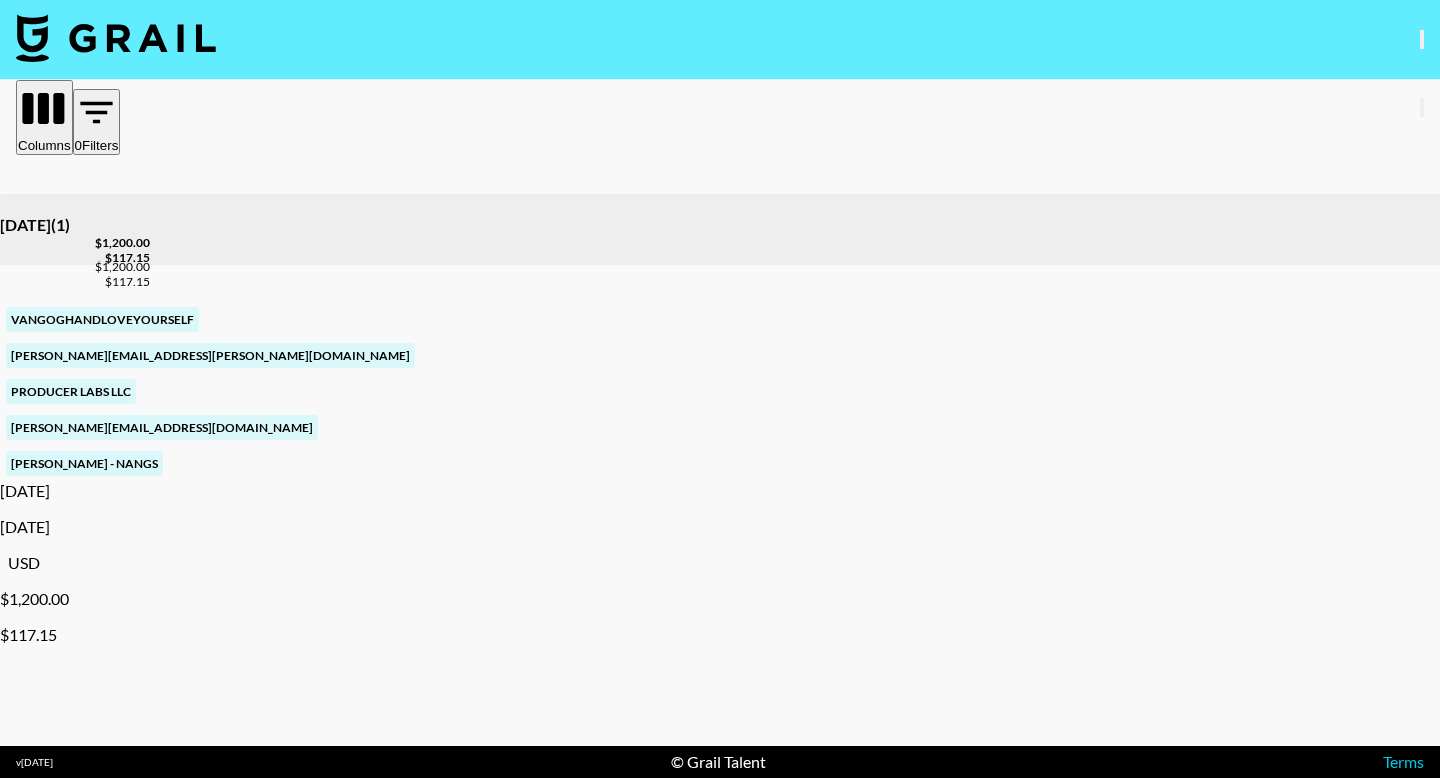 click 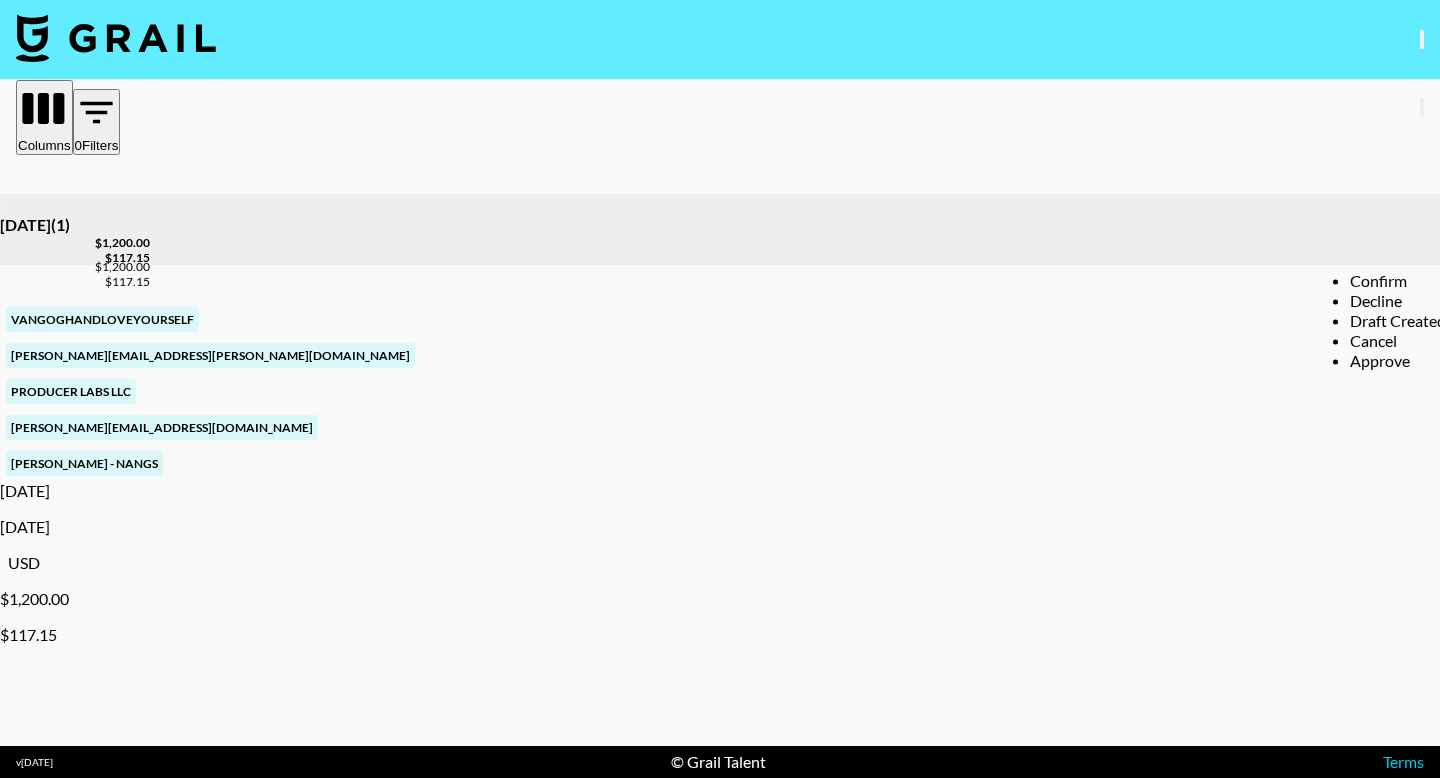 click on "Approve" at bounding box center (1398, 361) 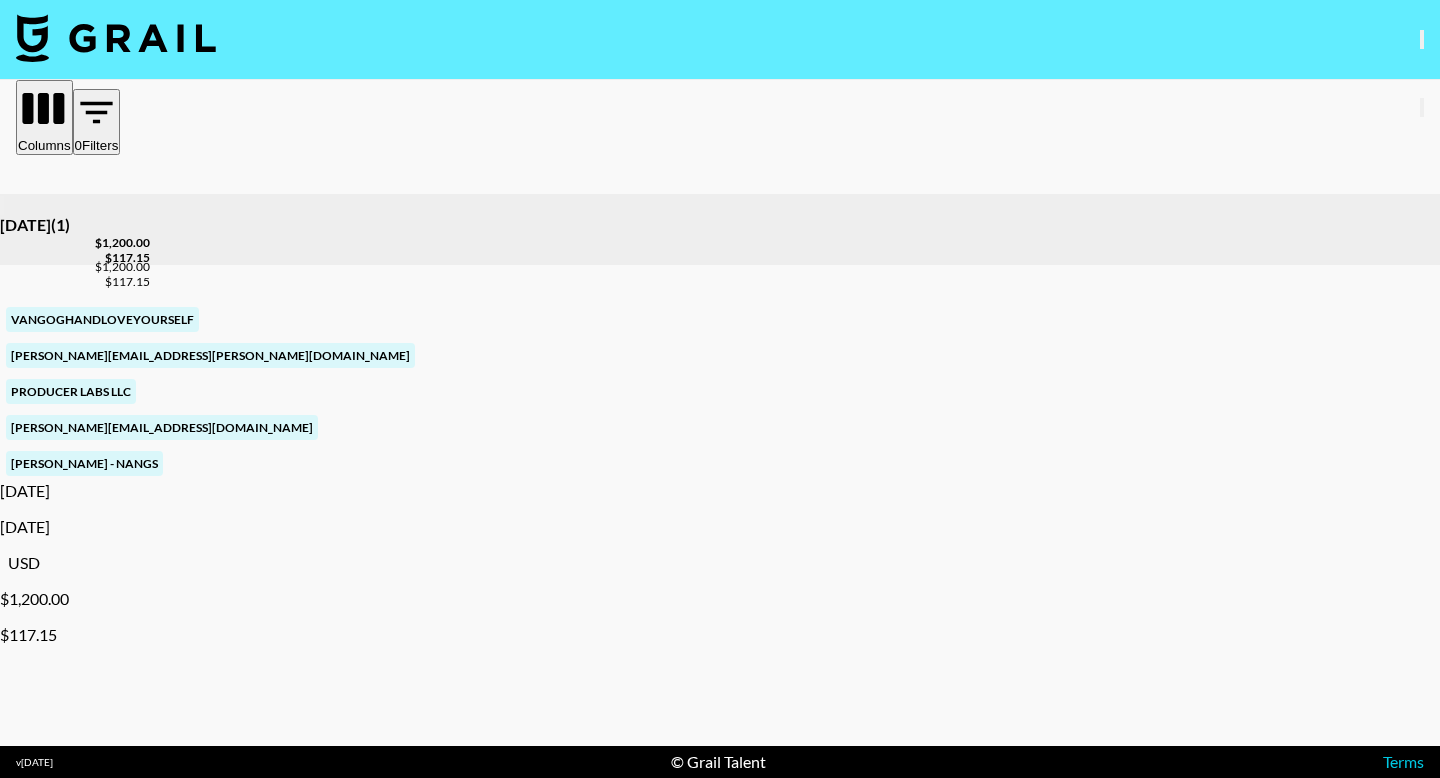 scroll, scrollTop: 0, scrollLeft: 1355, axis: horizontal 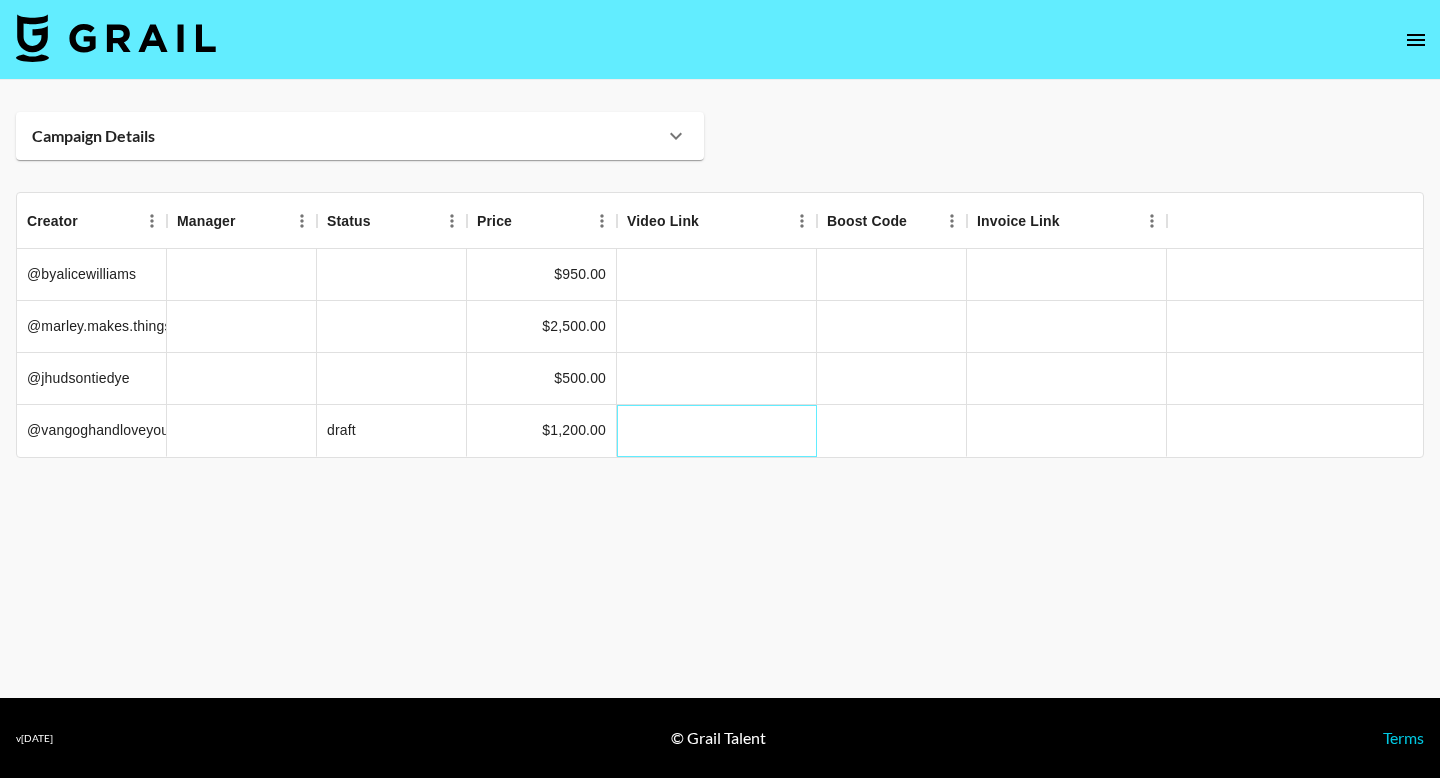click at bounding box center [717, 431] 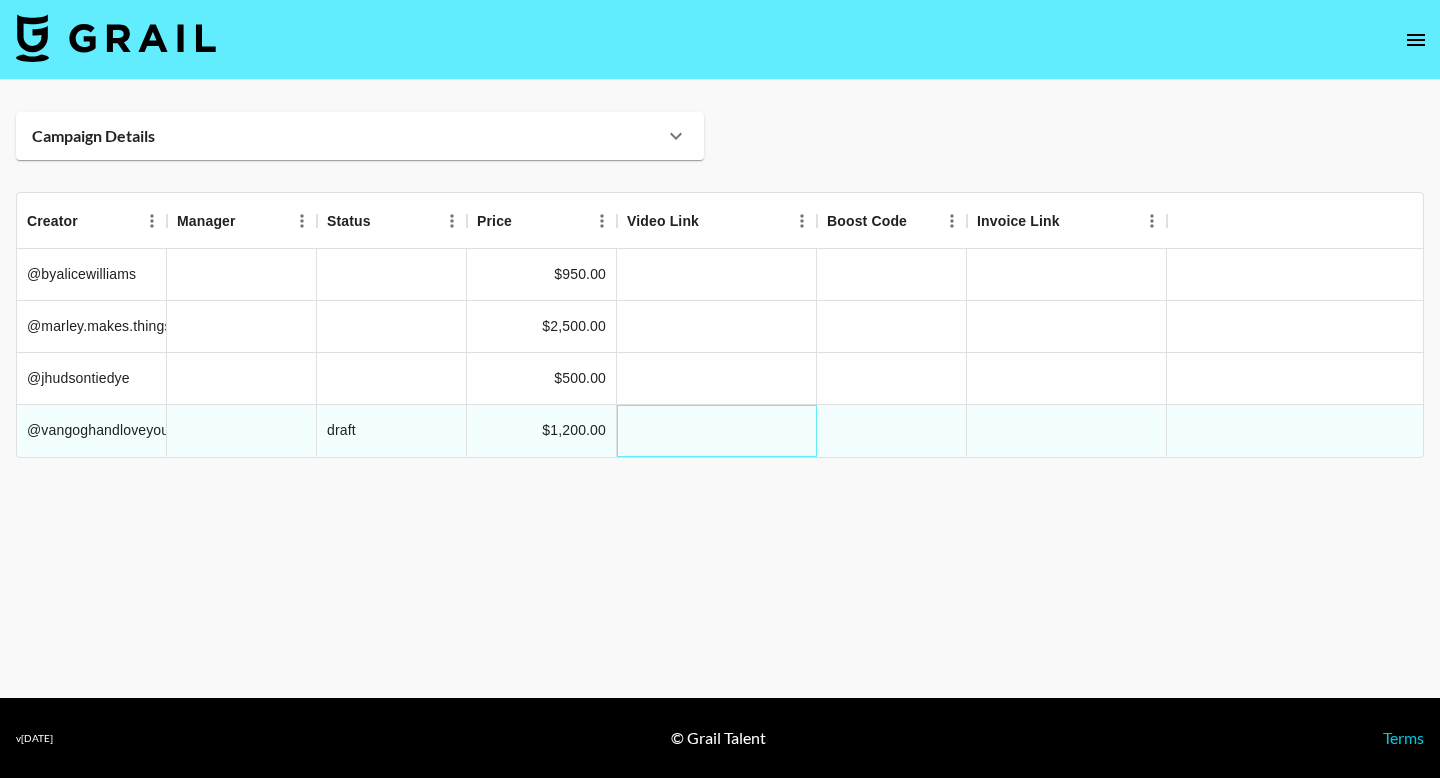 click at bounding box center [717, 431] 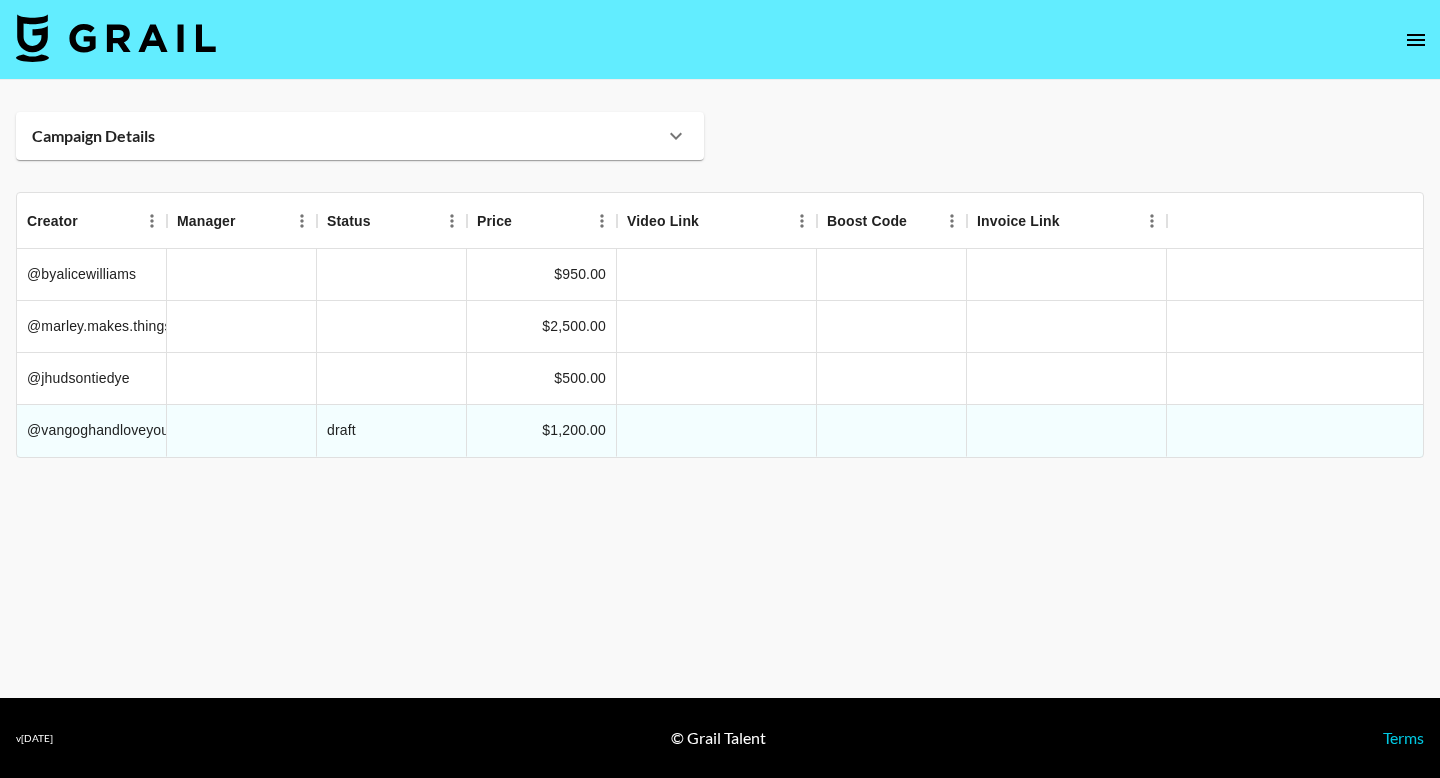 click 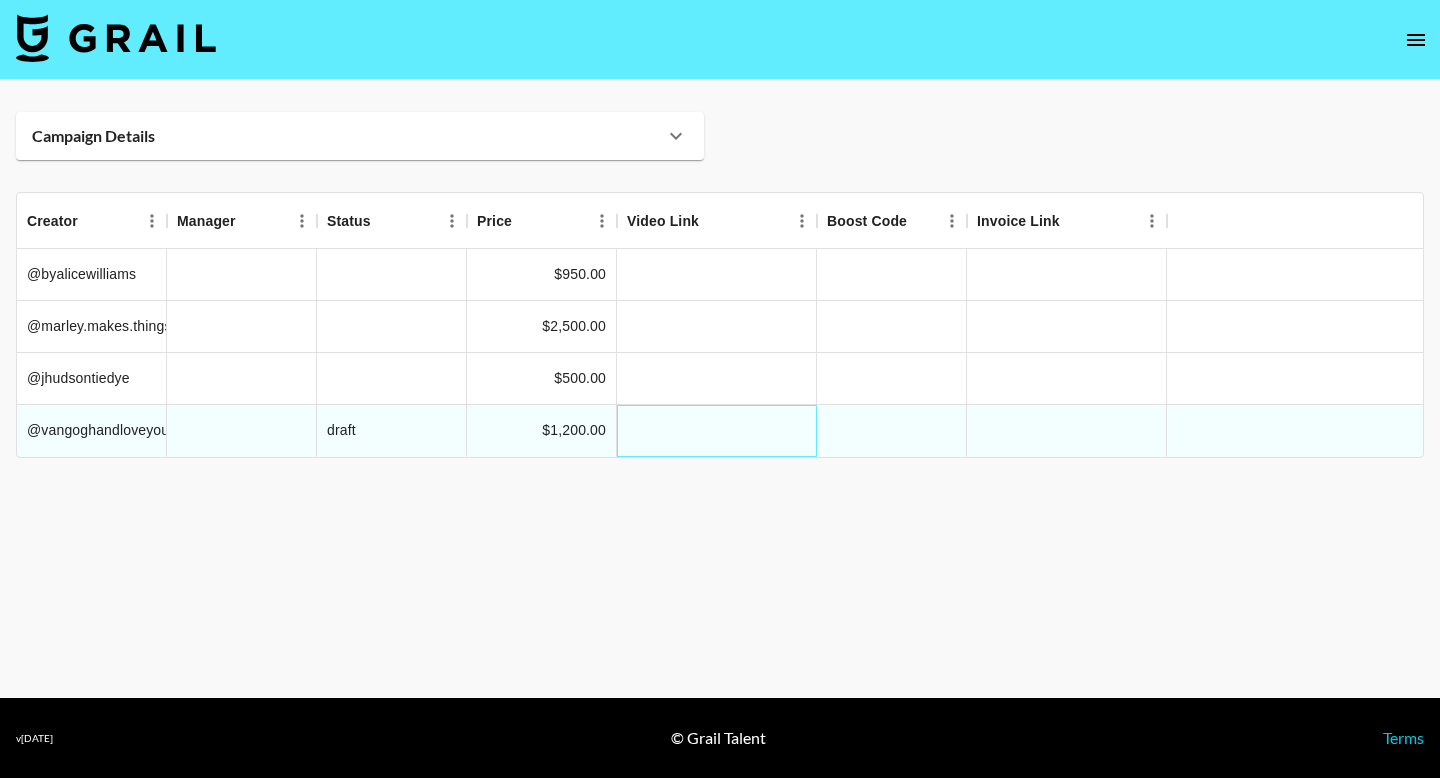 click at bounding box center (717, 431) 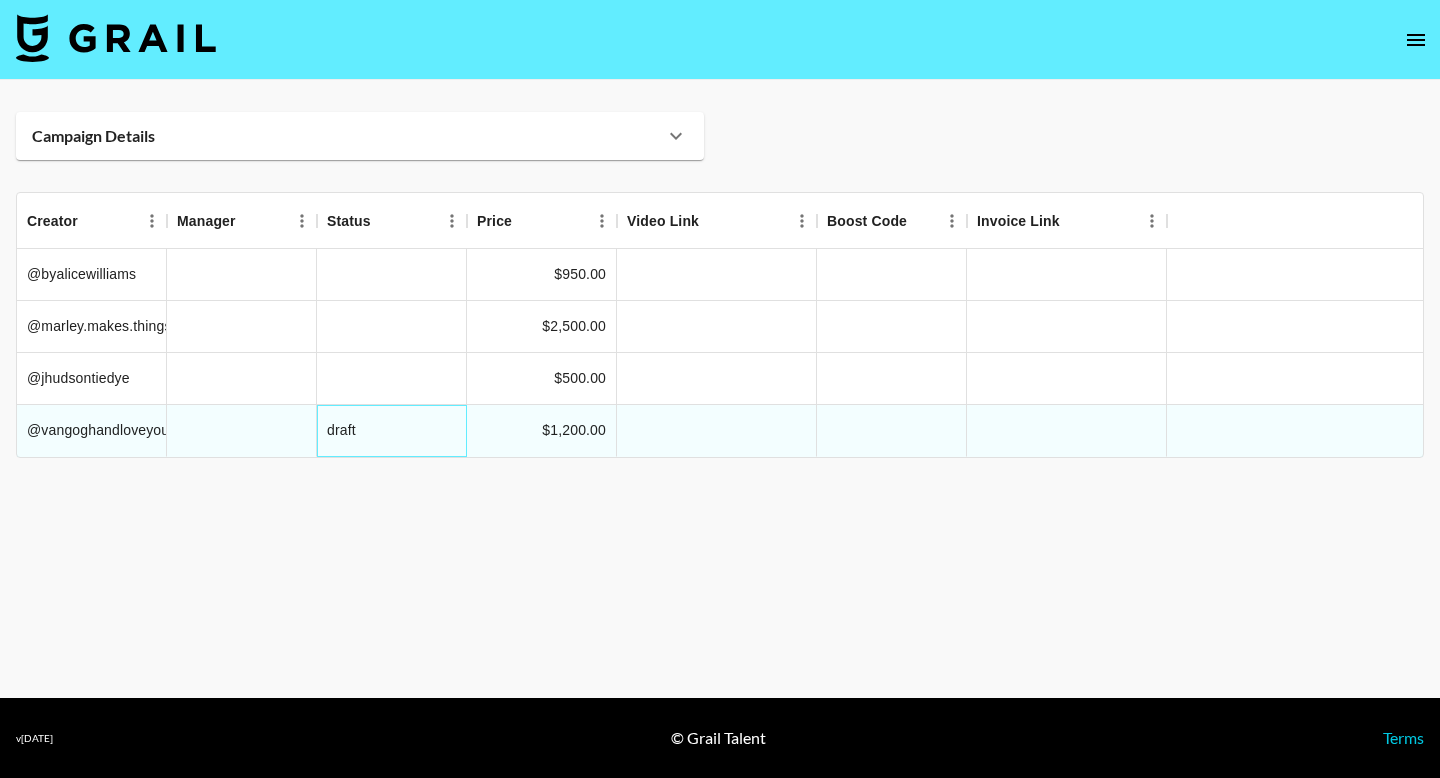 click on "draft" at bounding box center (392, 431) 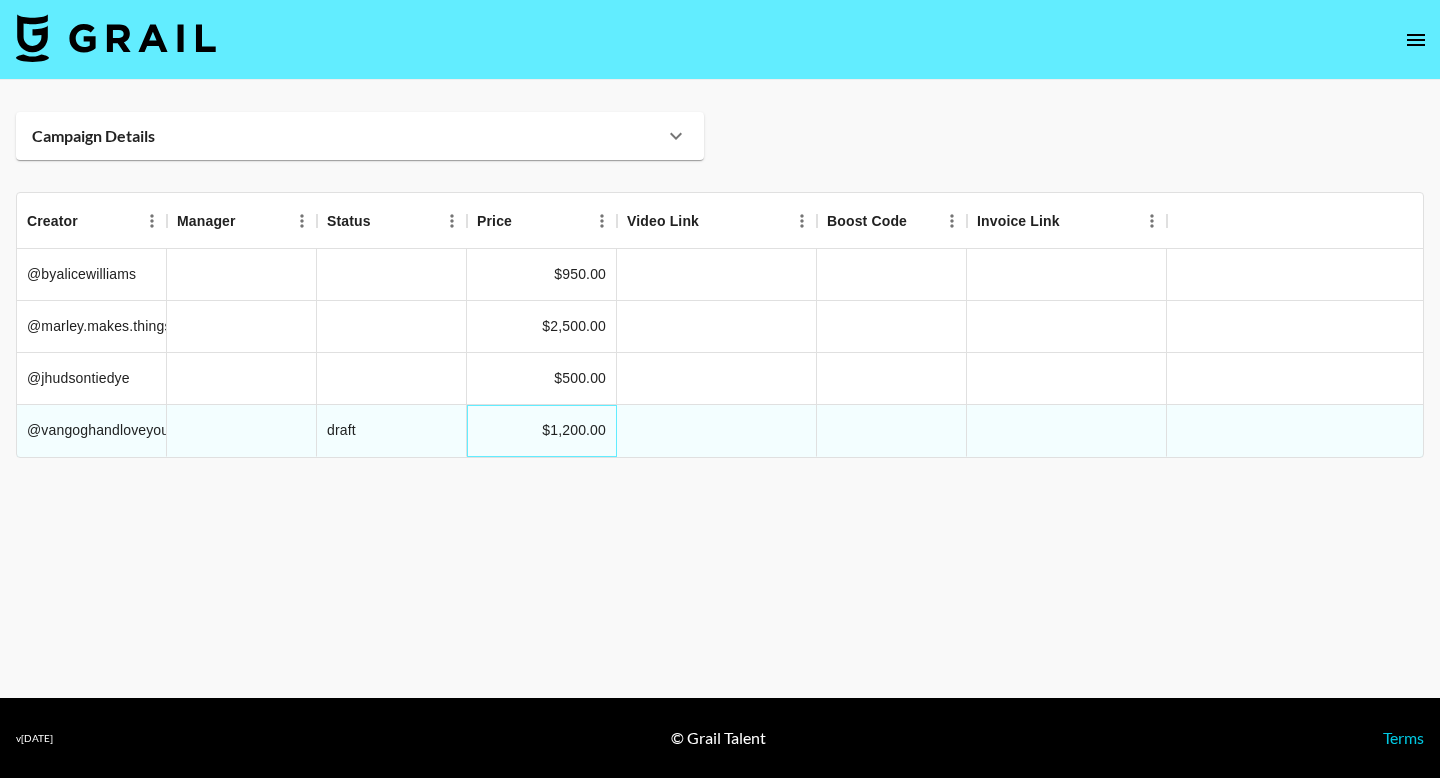 click on "$1,200.00" at bounding box center [542, 431] 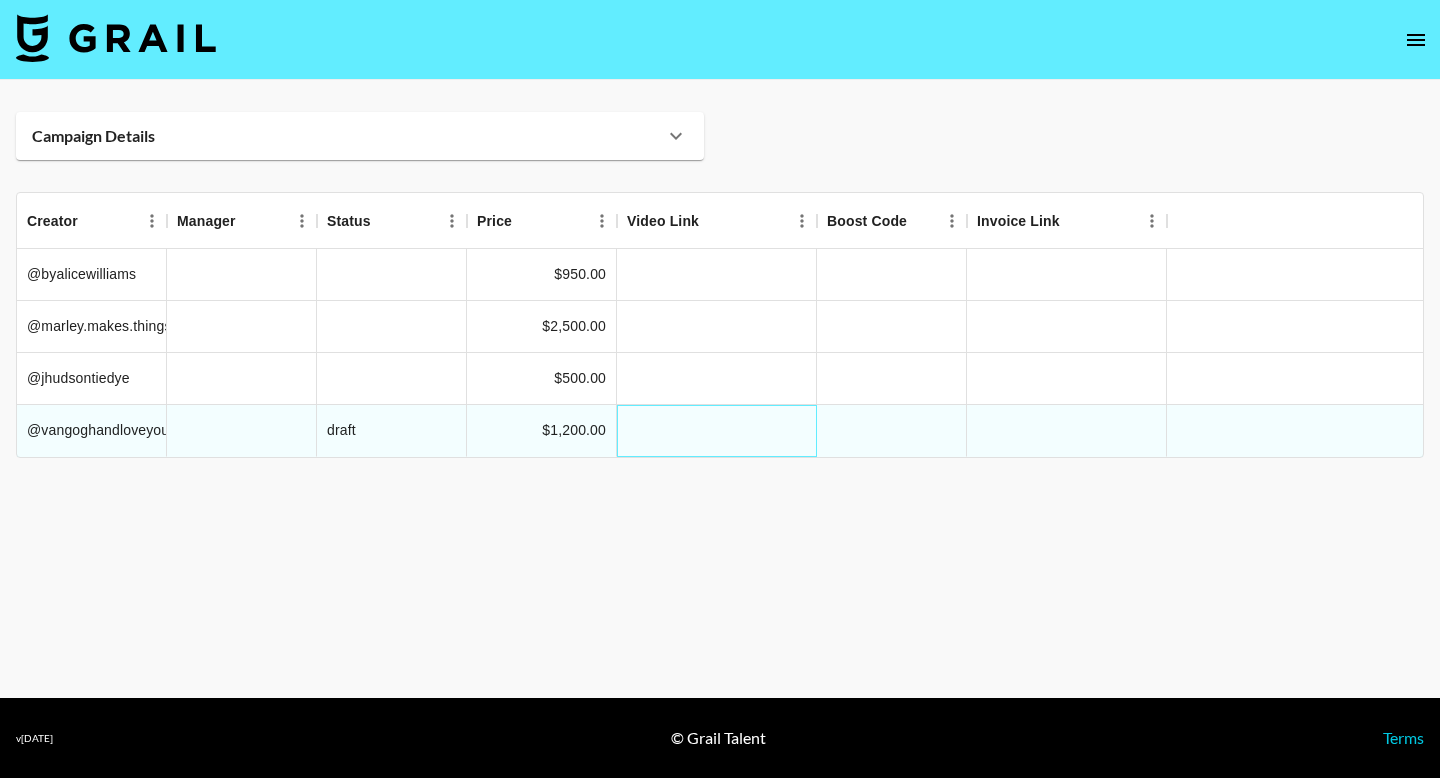 click at bounding box center (717, 431) 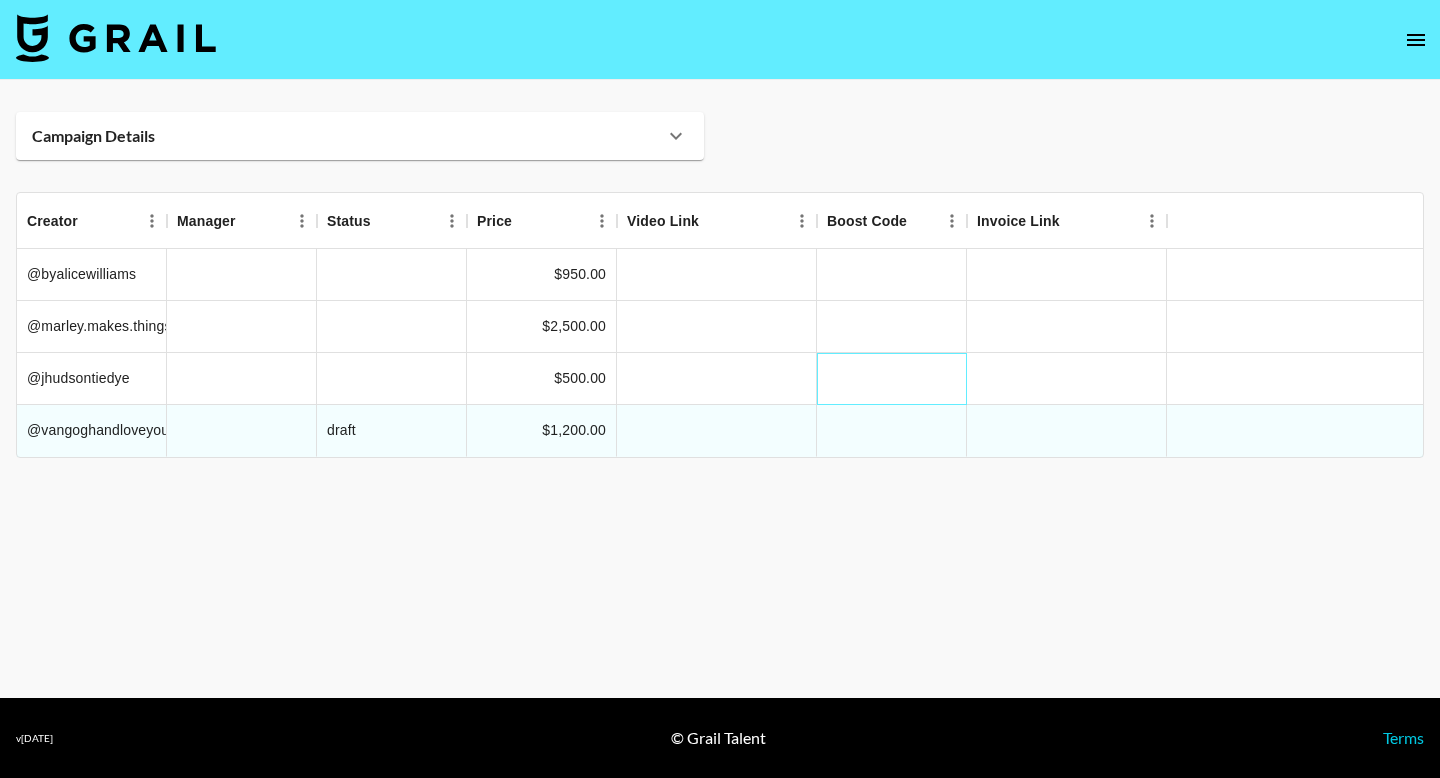 click on "@byalicewilliams $950.00 @[PERSON_NAME].makes.things $2,500.00 @jhudsontiedye $500.00 @vangoghandloveyourself draft $1,200.00" at bounding box center [720, 353] 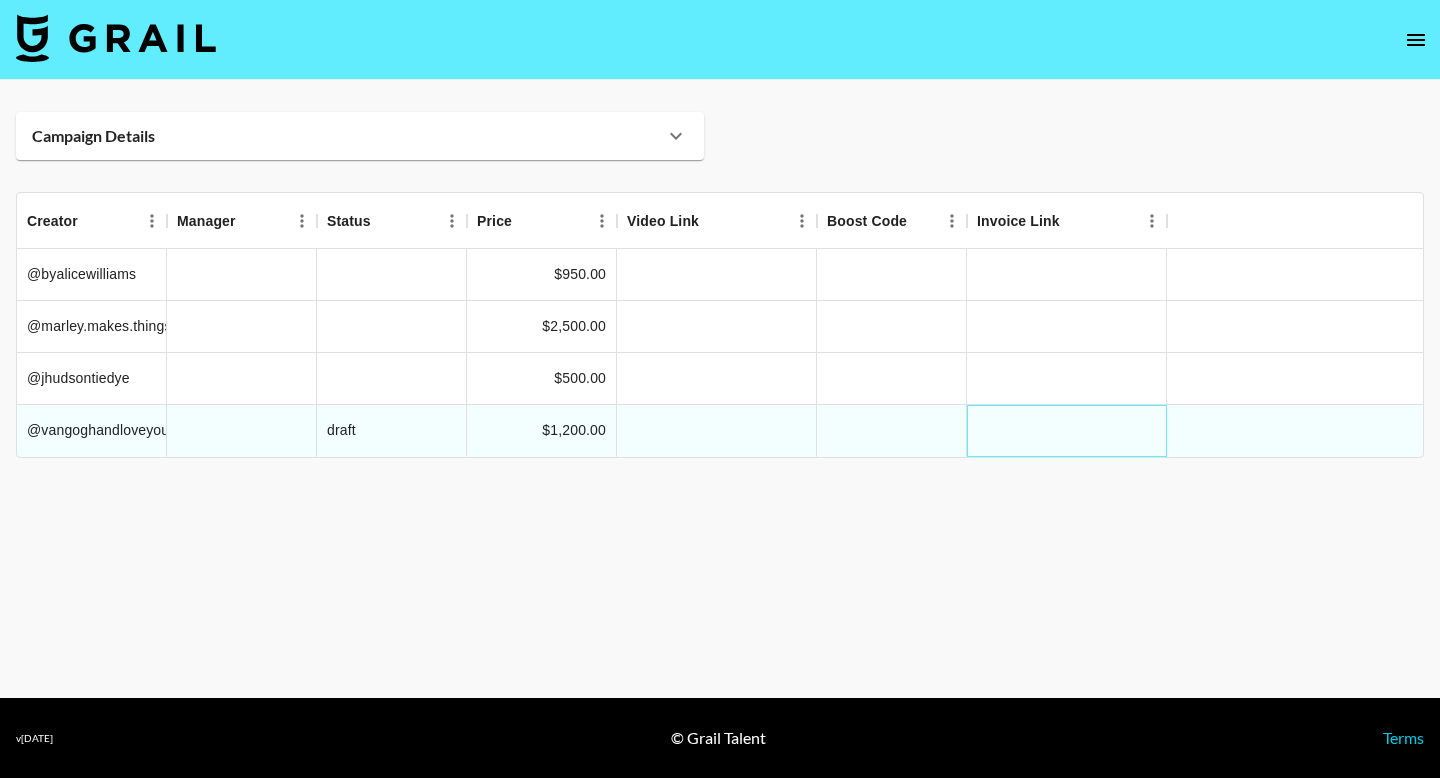 click at bounding box center (1067, 431) 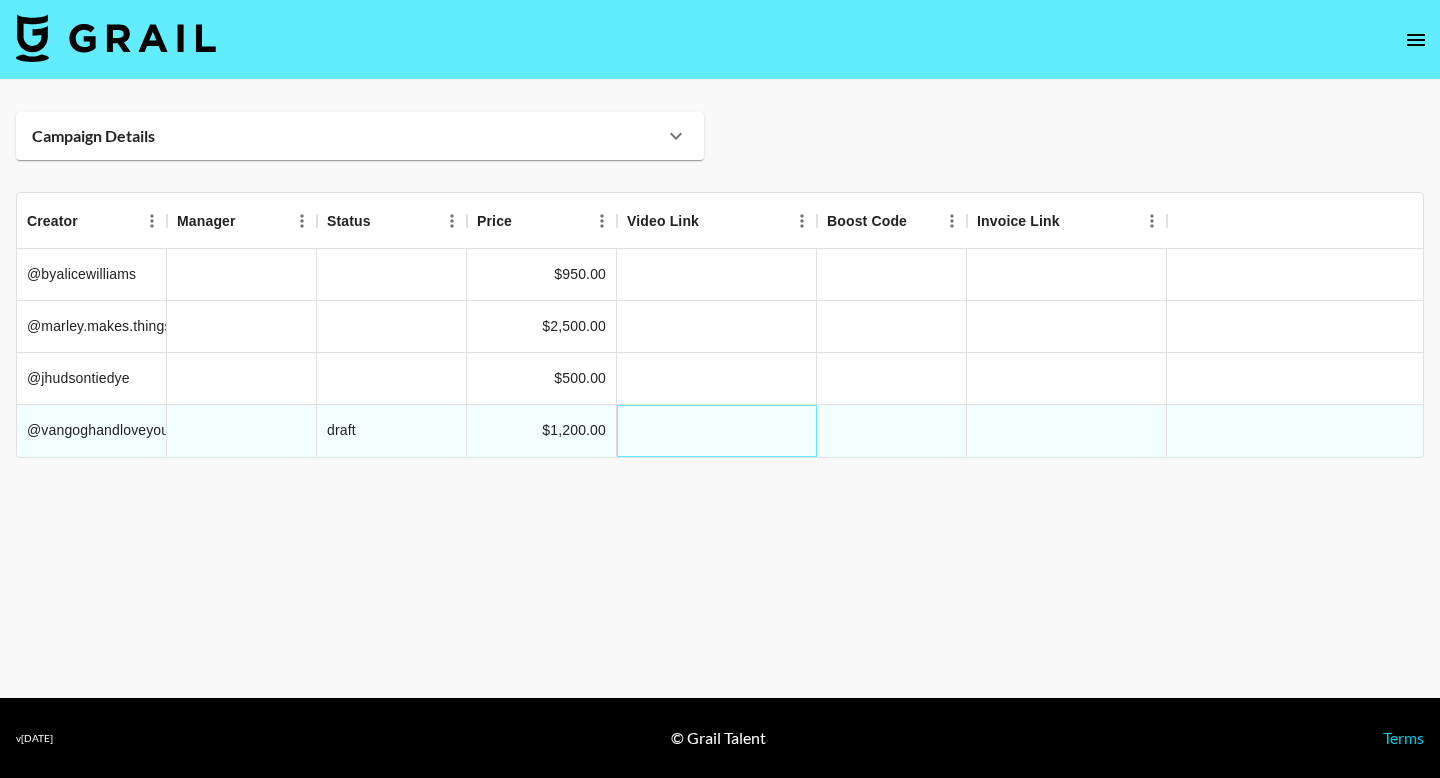 click at bounding box center [717, 431] 